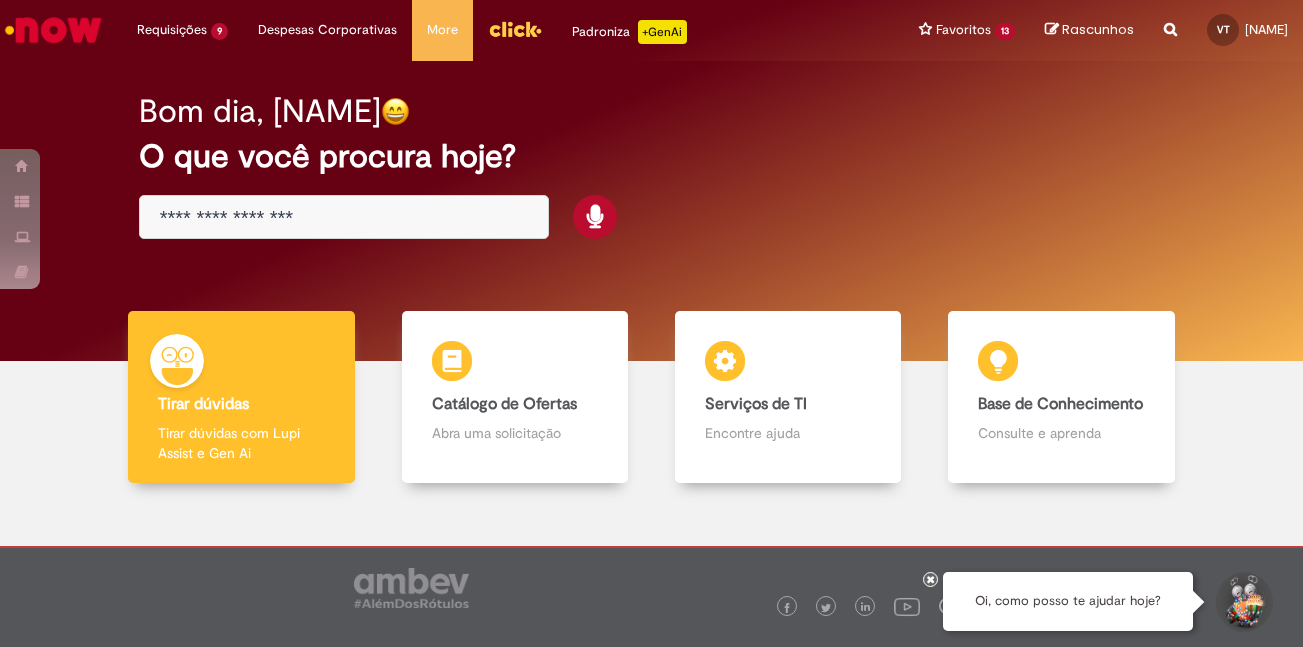 scroll, scrollTop: 0, scrollLeft: 0, axis: both 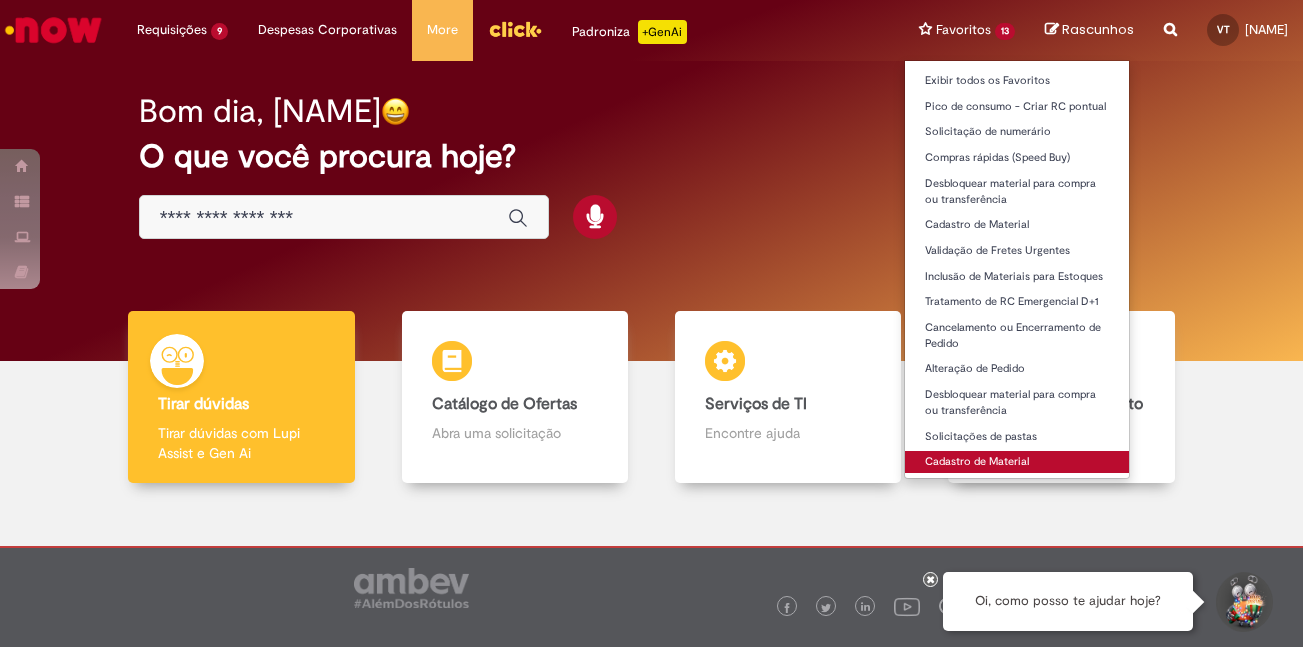 click on "Cadastro de Material" at bounding box center [1017, 462] 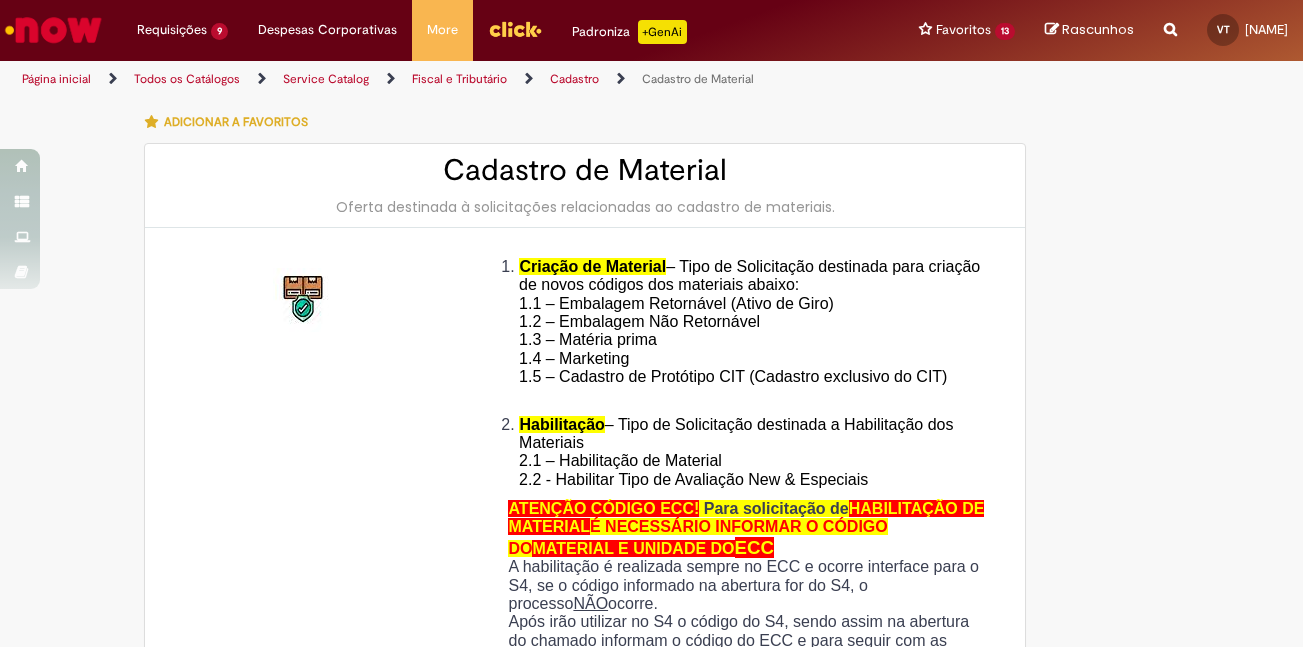 type on "********" 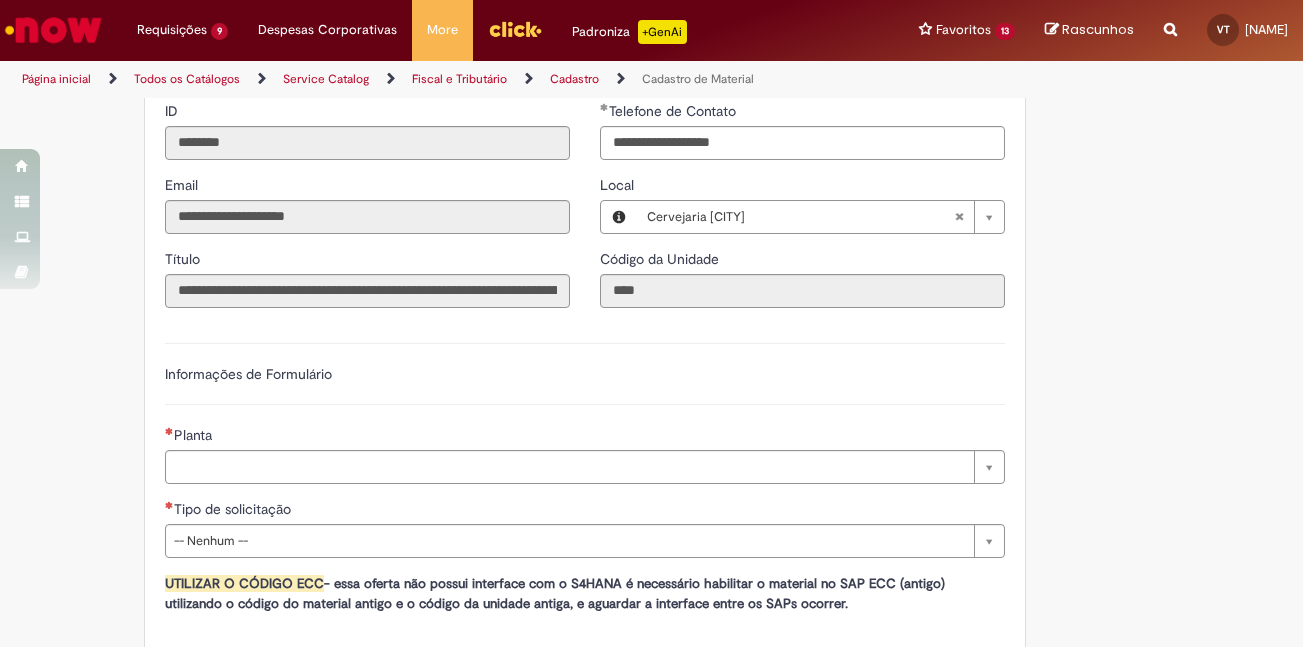 scroll, scrollTop: 1000, scrollLeft: 0, axis: vertical 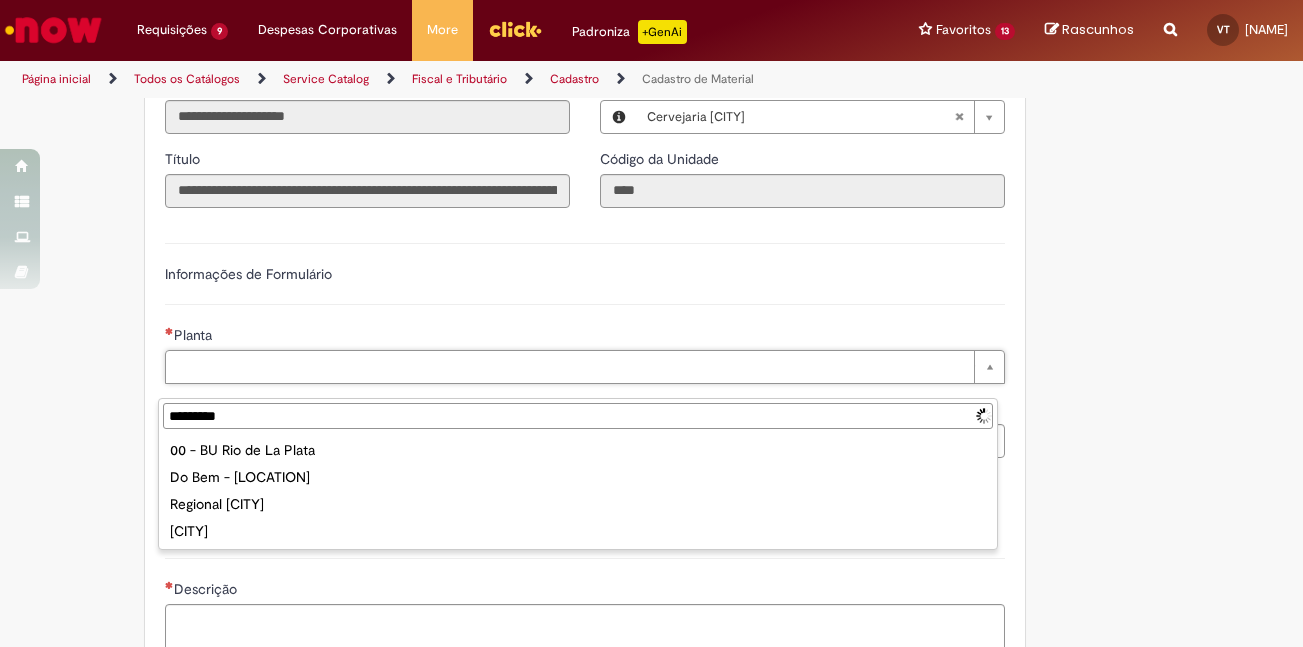 type on "**********" 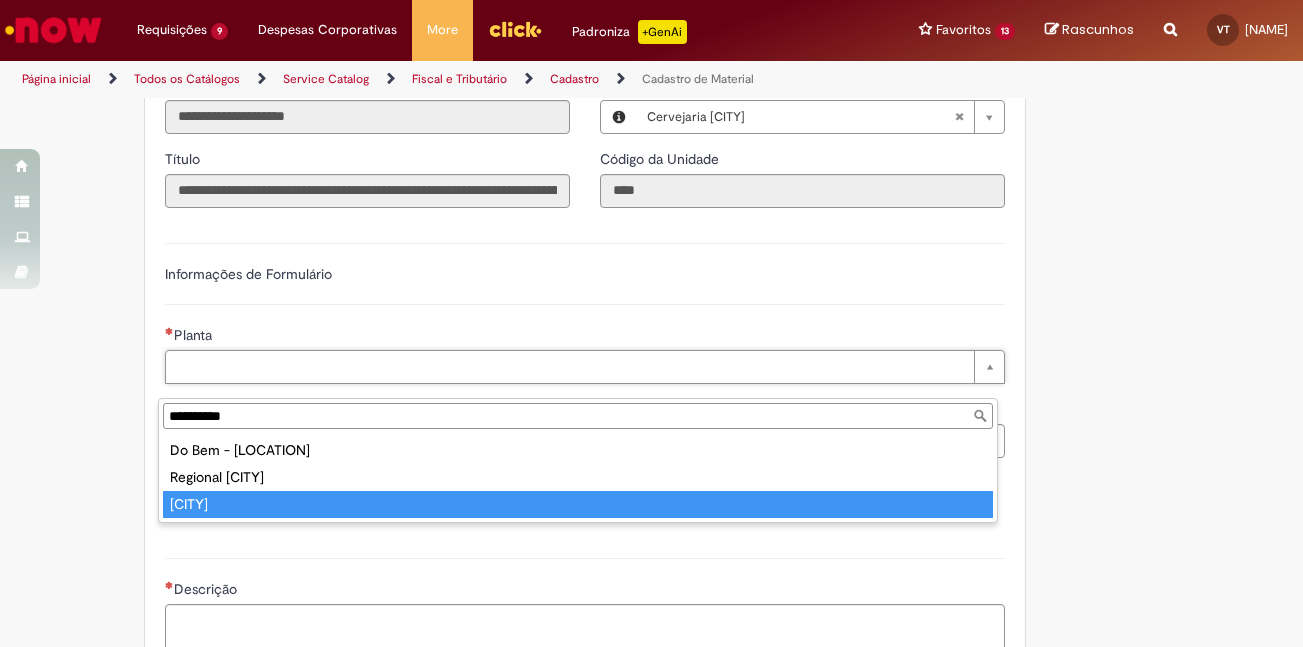 type on "**********" 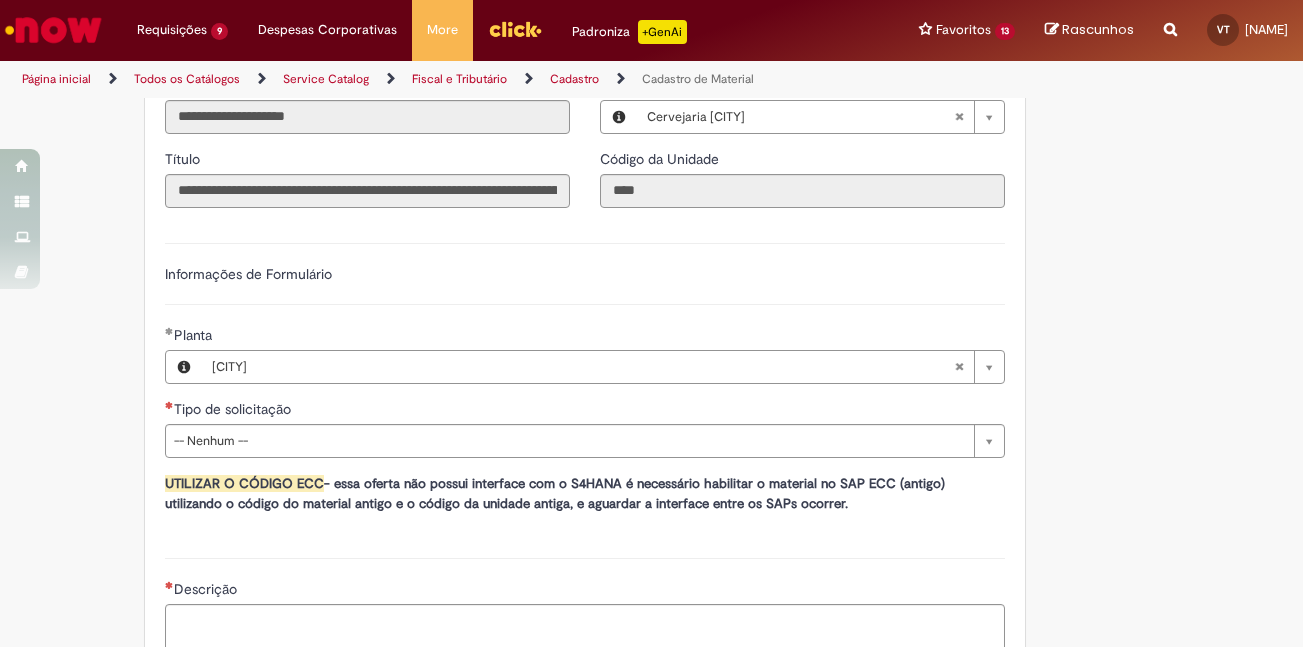 click on "**********" at bounding box center (585, 356) 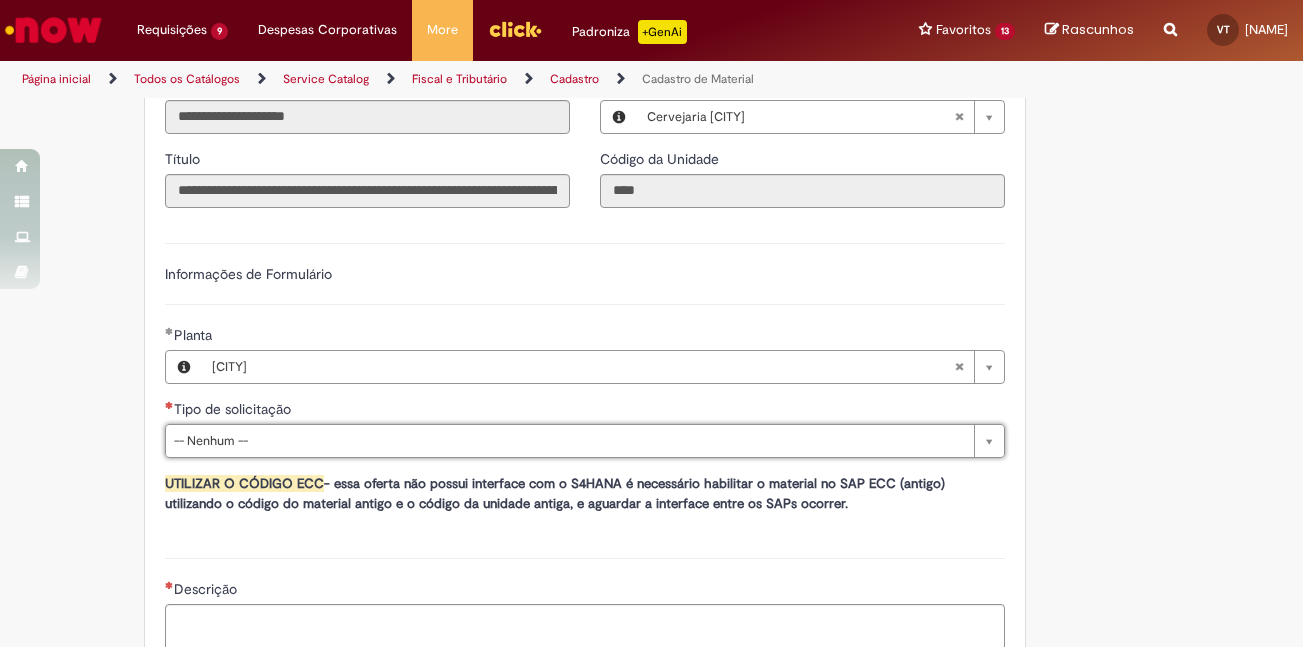 drag, startPoint x: 231, startPoint y: 457, endPoint x: 224, endPoint y: 466, distance: 11.401754 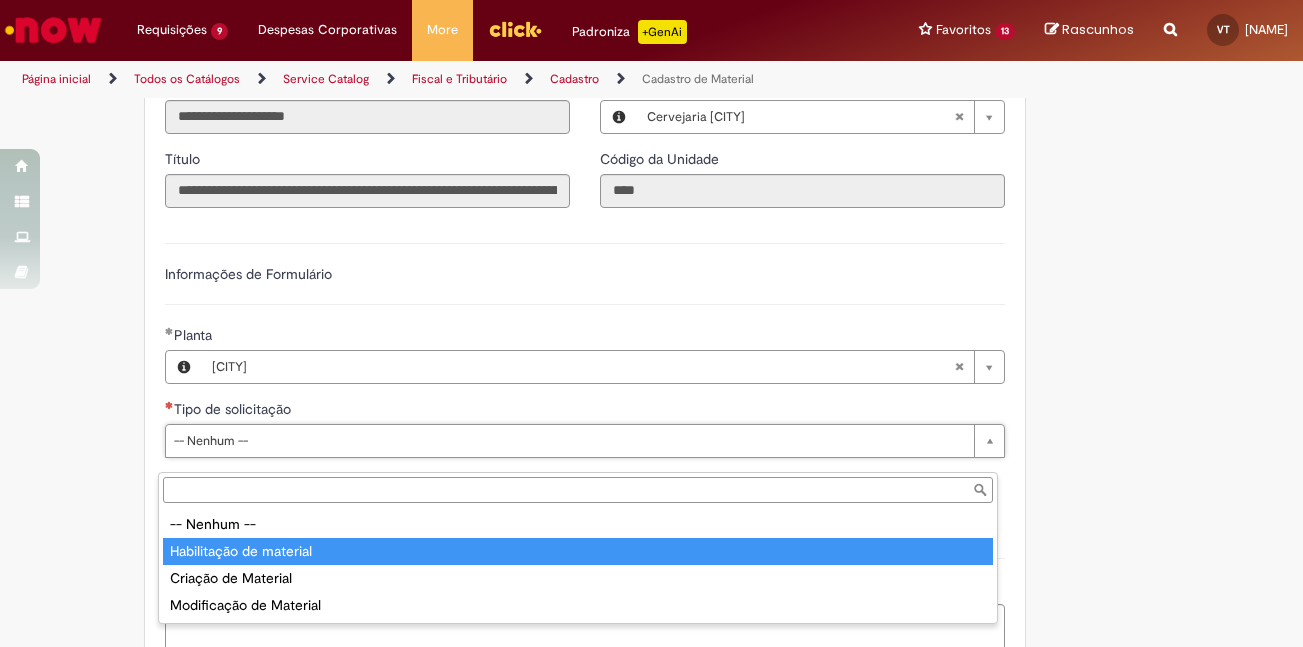 type on "**********" 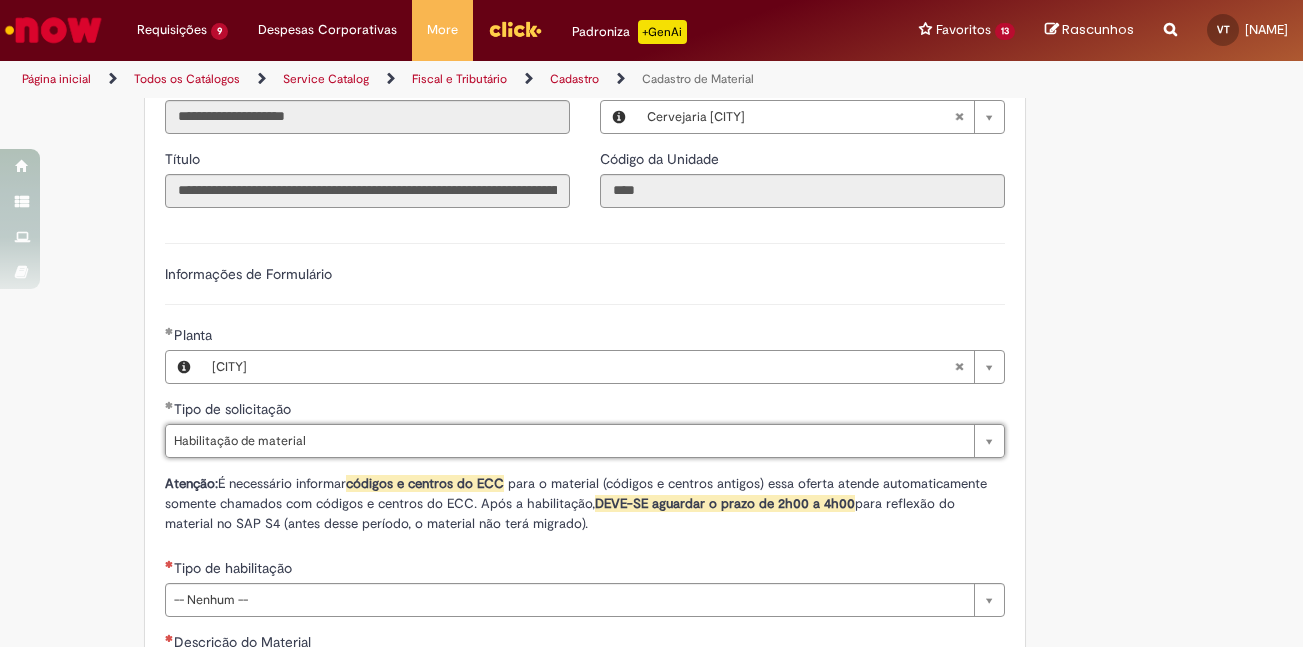 click on "**********" at bounding box center [585, 487] 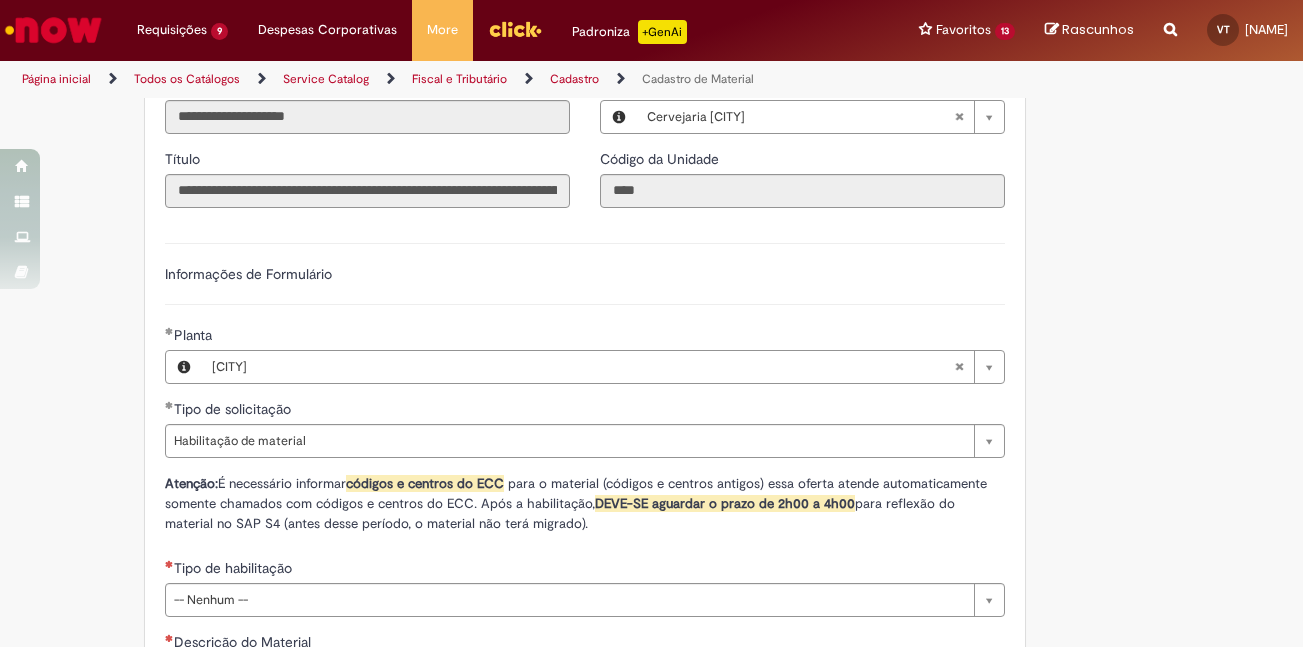 scroll, scrollTop: 1300, scrollLeft: 0, axis: vertical 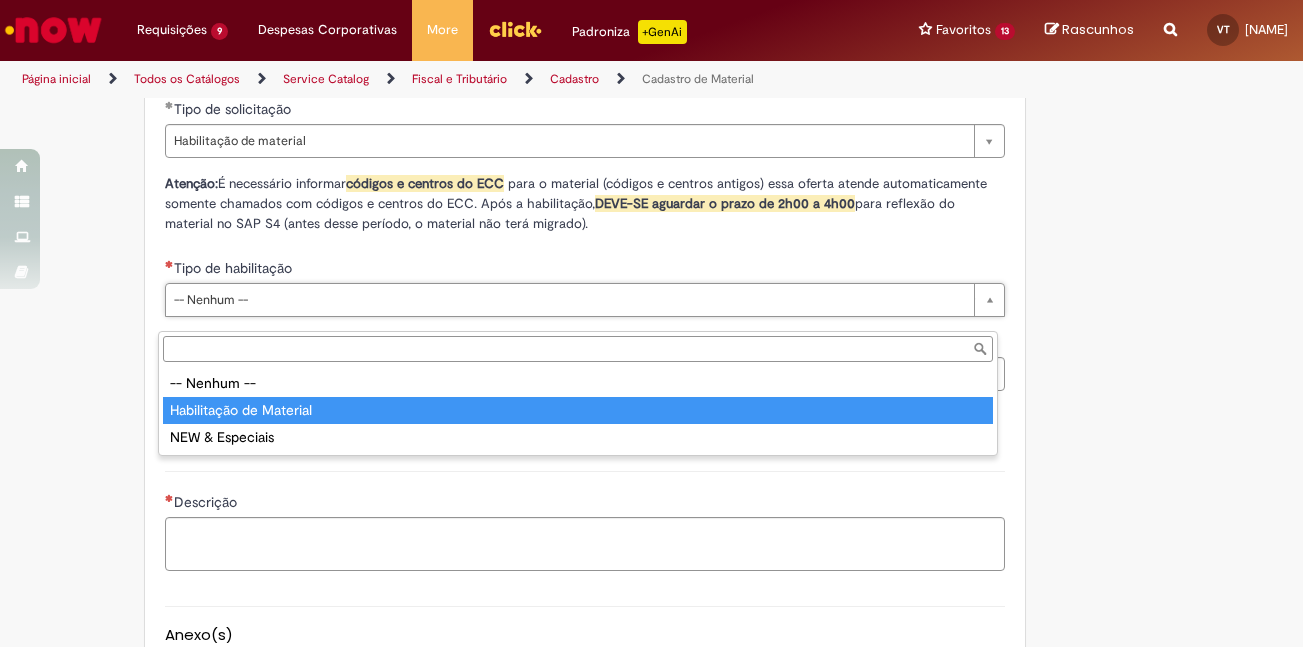 type on "**********" 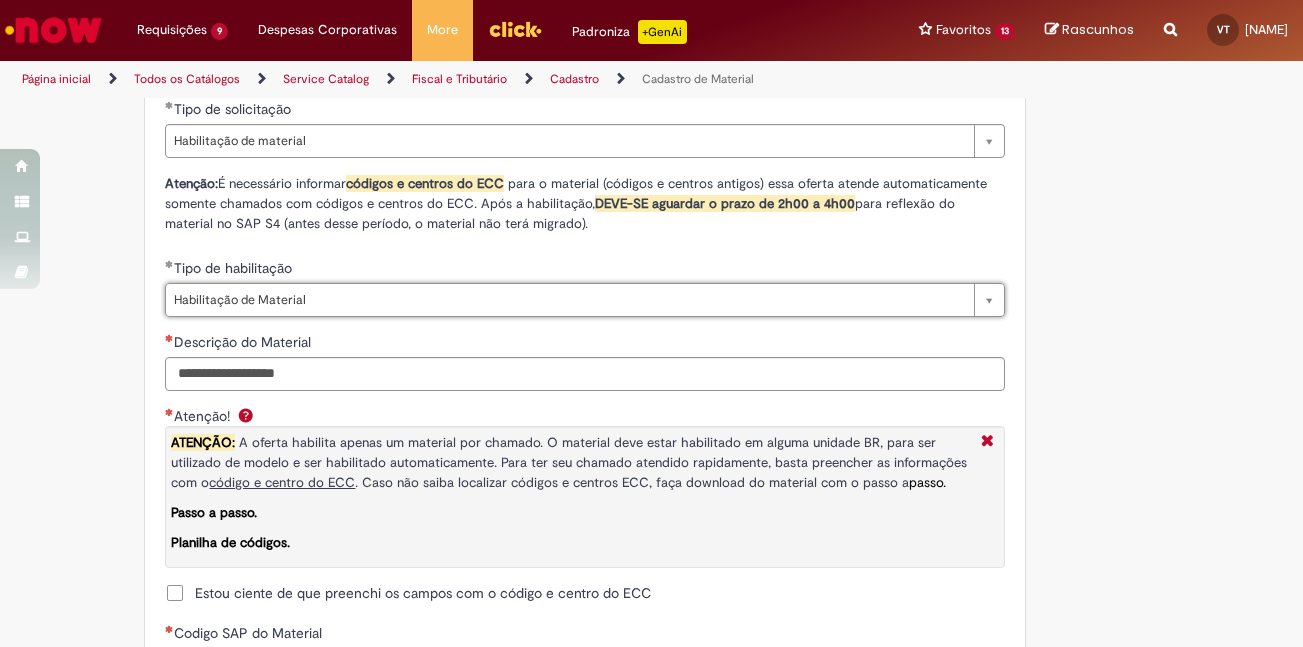 click on "**********" at bounding box center (585, 505) 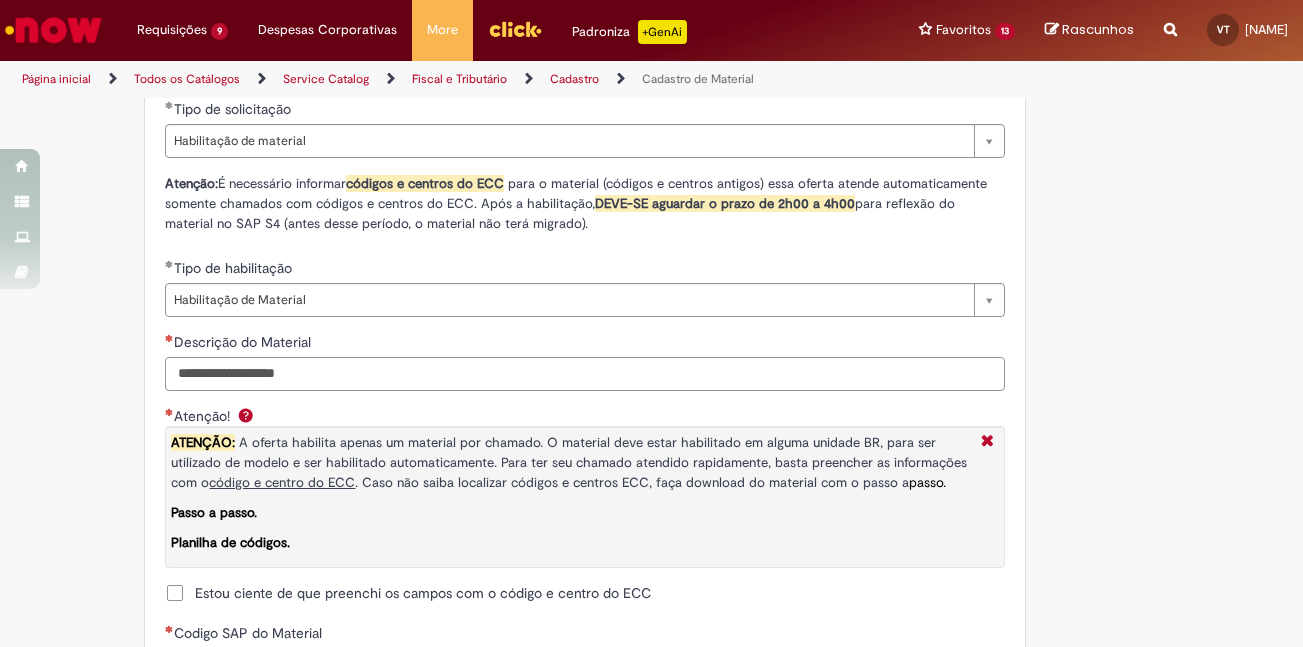 click on "Descrição do Material" at bounding box center (585, 374) 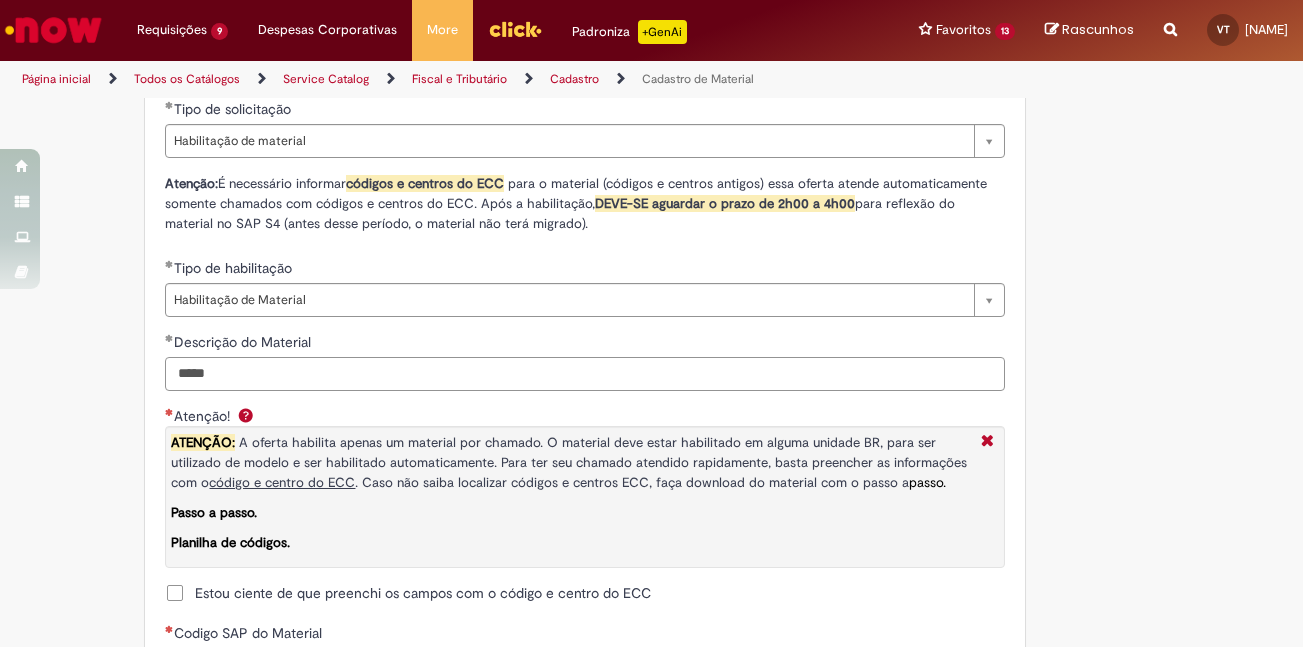 scroll, scrollTop: 1700, scrollLeft: 0, axis: vertical 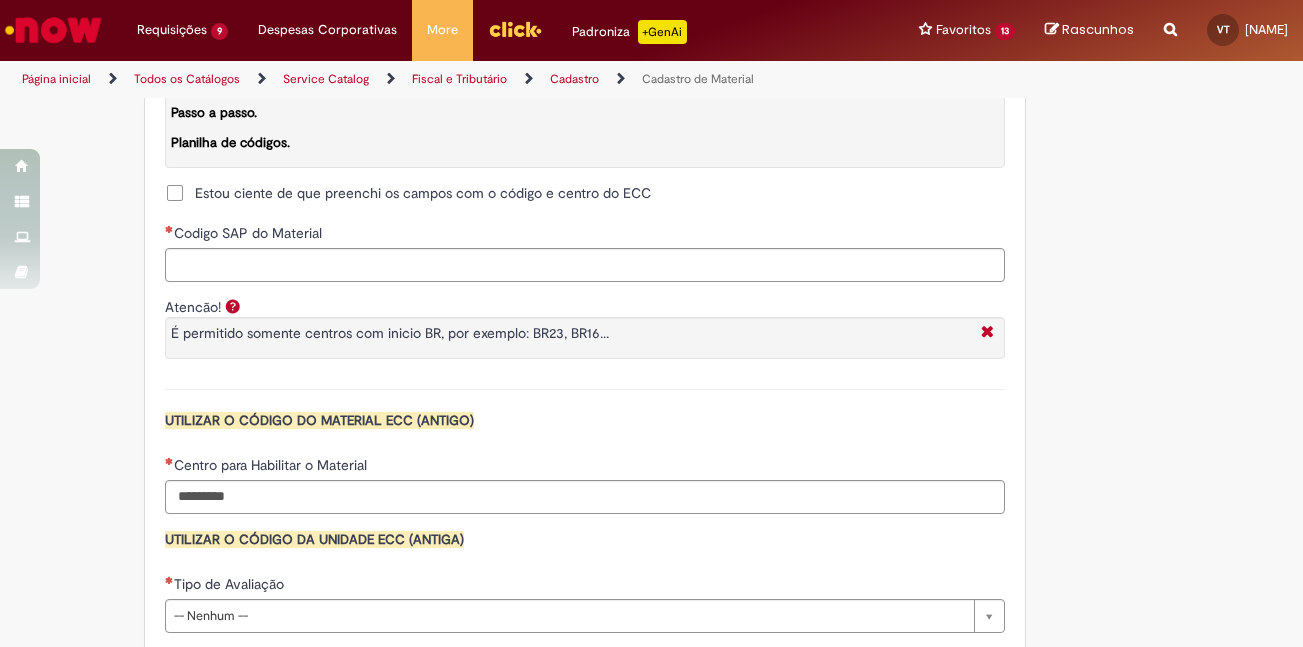 type on "*****" 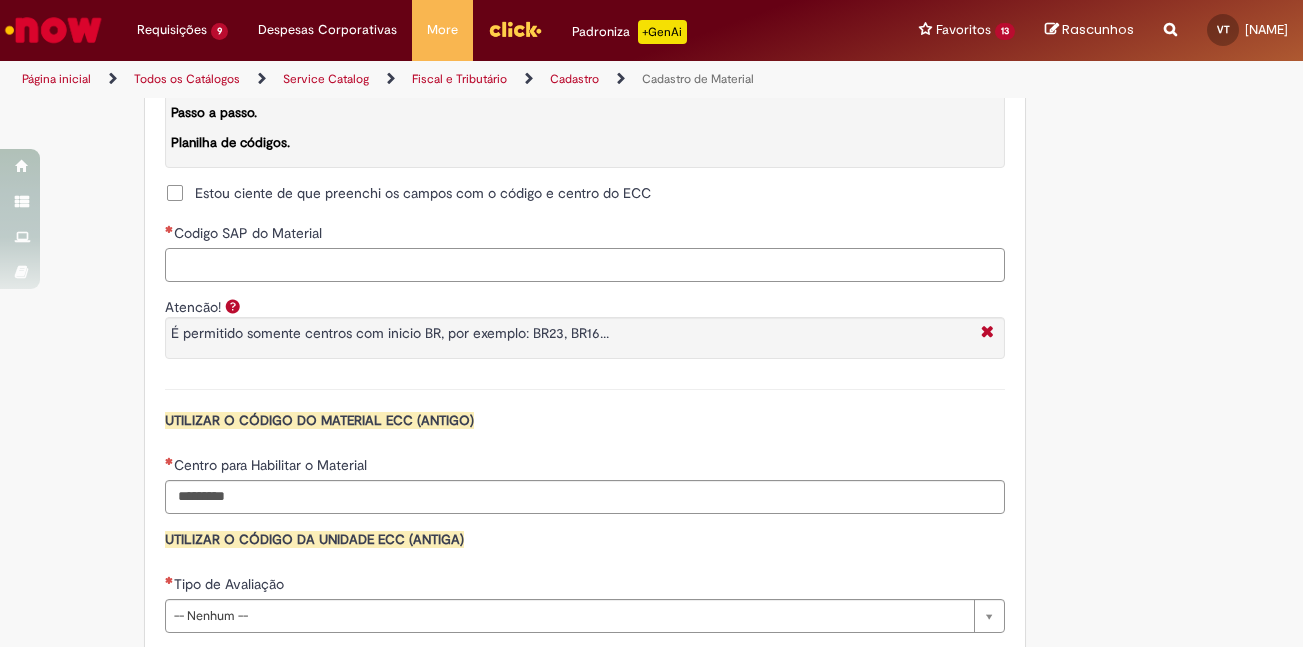 click on "Codigo SAP do Material" at bounding box center [585, 265] 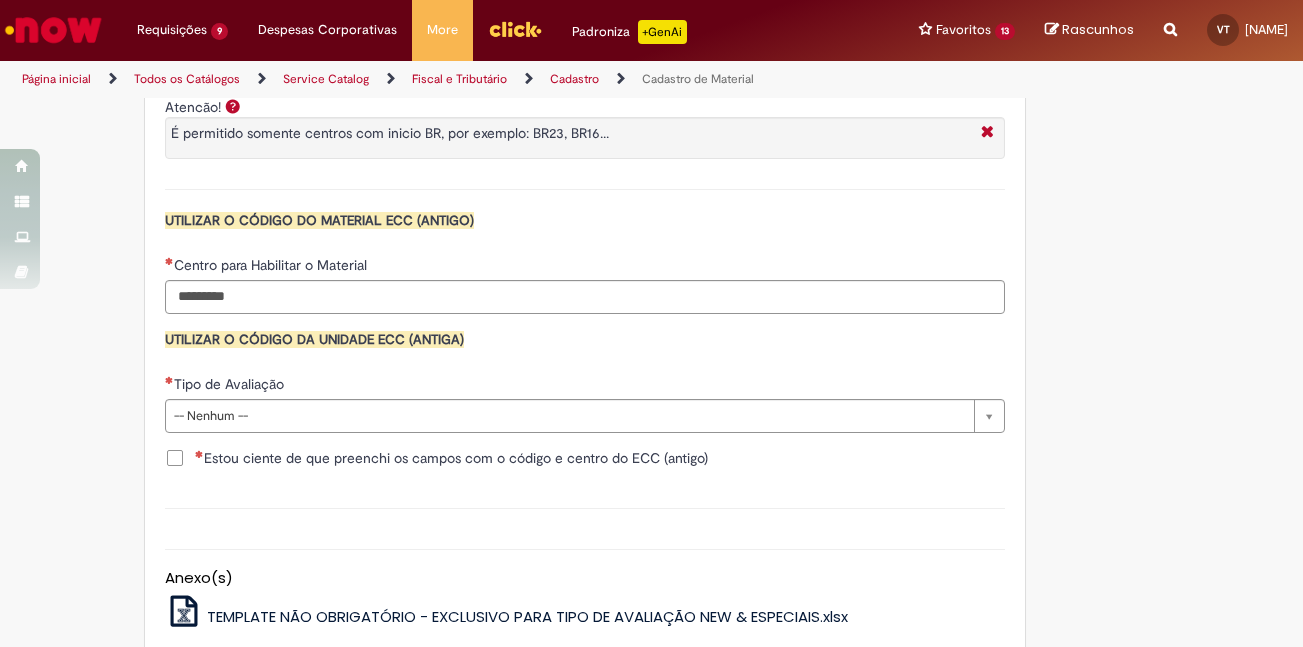 scroll, scrollTop: 1700, scrollLeft: 0, axis: vertical 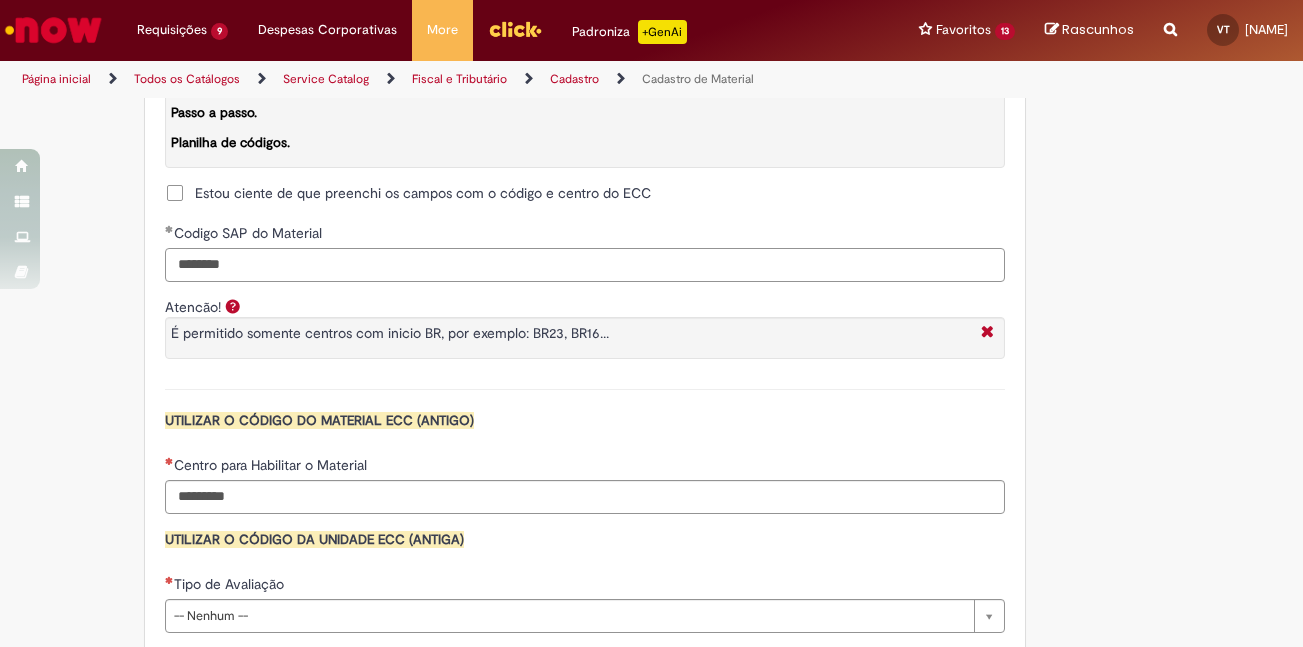 type on "********" 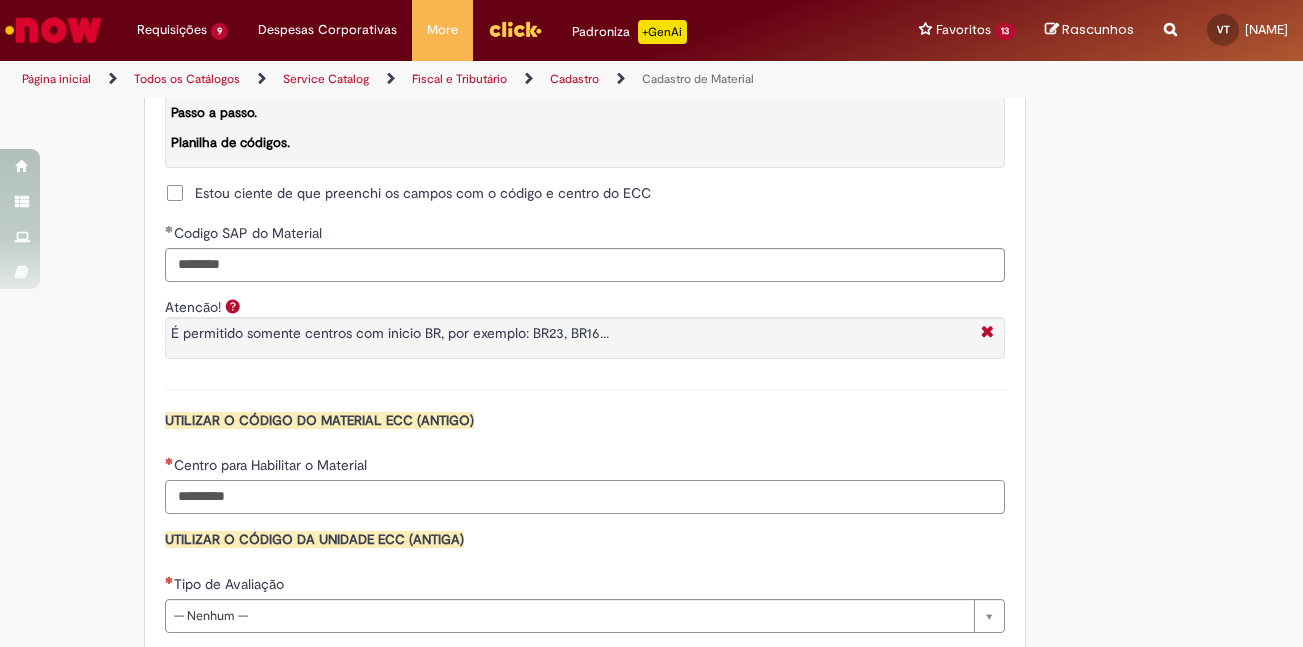 click on "Centro para Habilitar o Material" at bounding box center (585, 497) 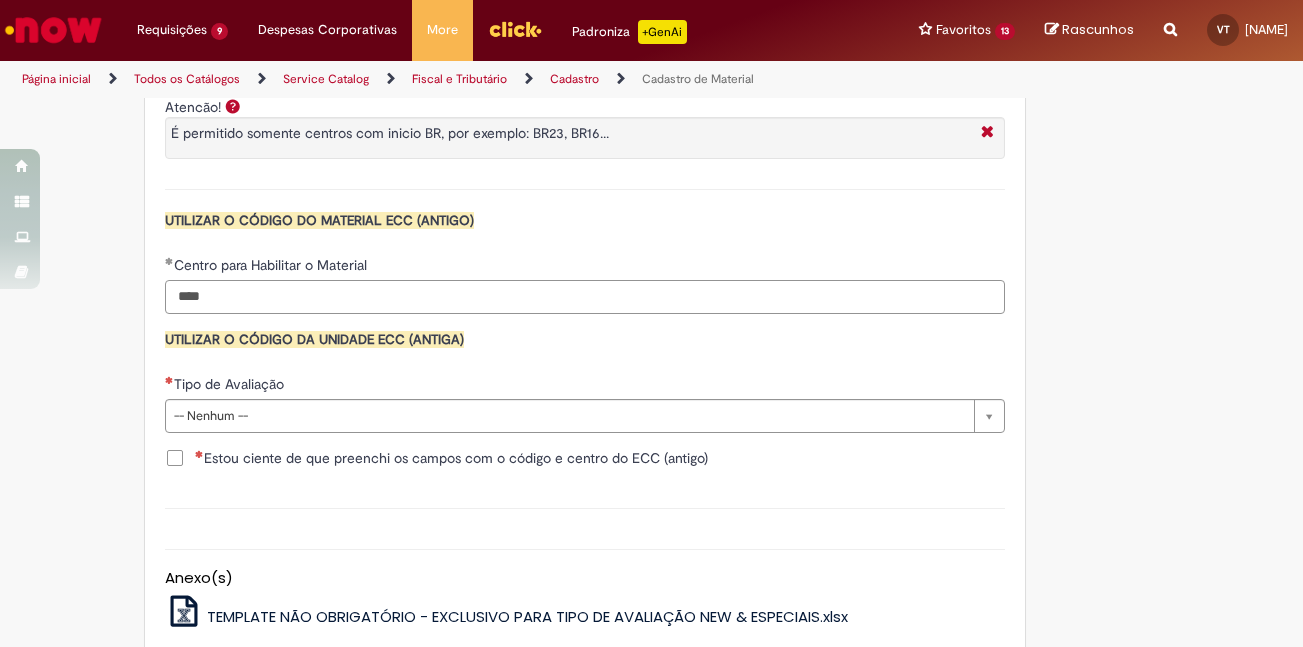 scroll, scrollTop: 2000, scrollLeft: 0, axis: vertical 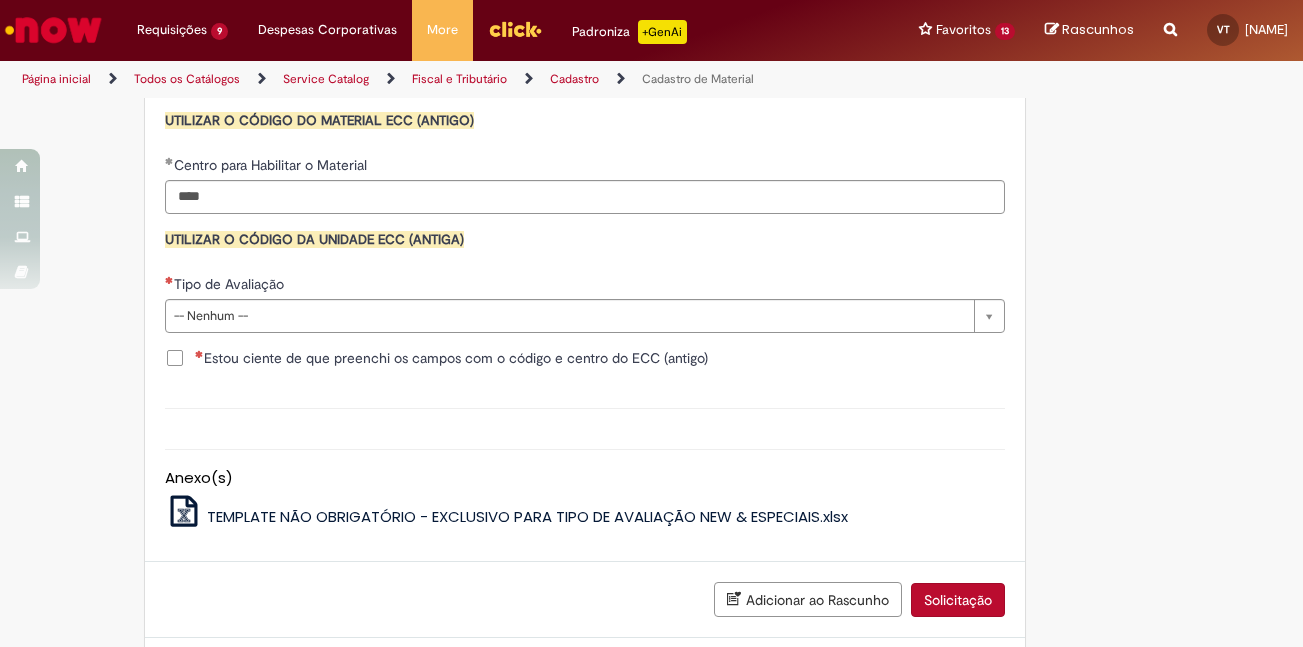 click on "**********" at bounding box center (585, -195) 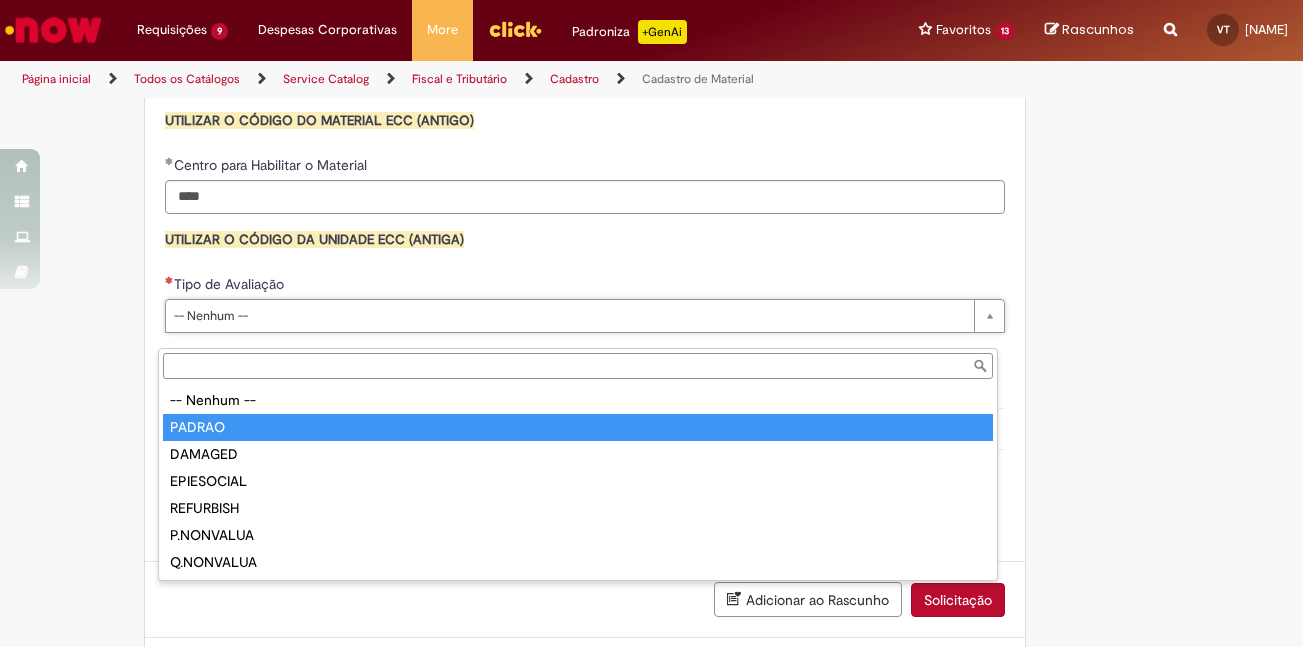 type on "******" 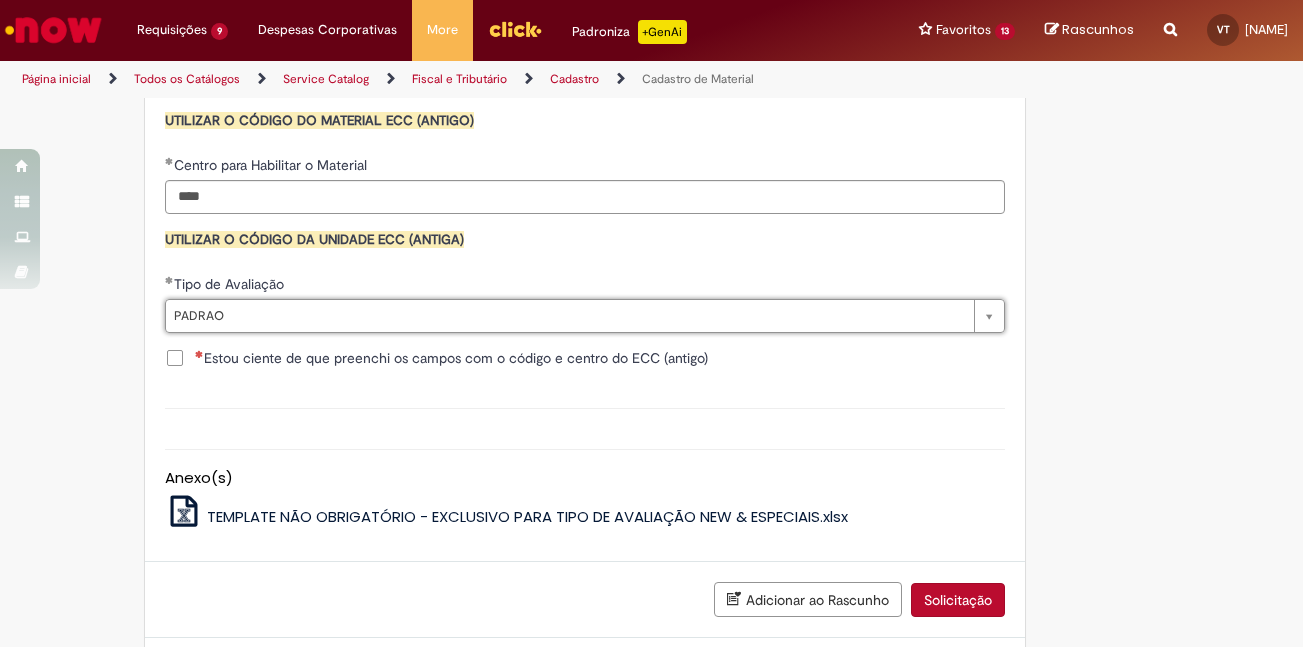 click on "Descrição" at bounding box center [585, 408] 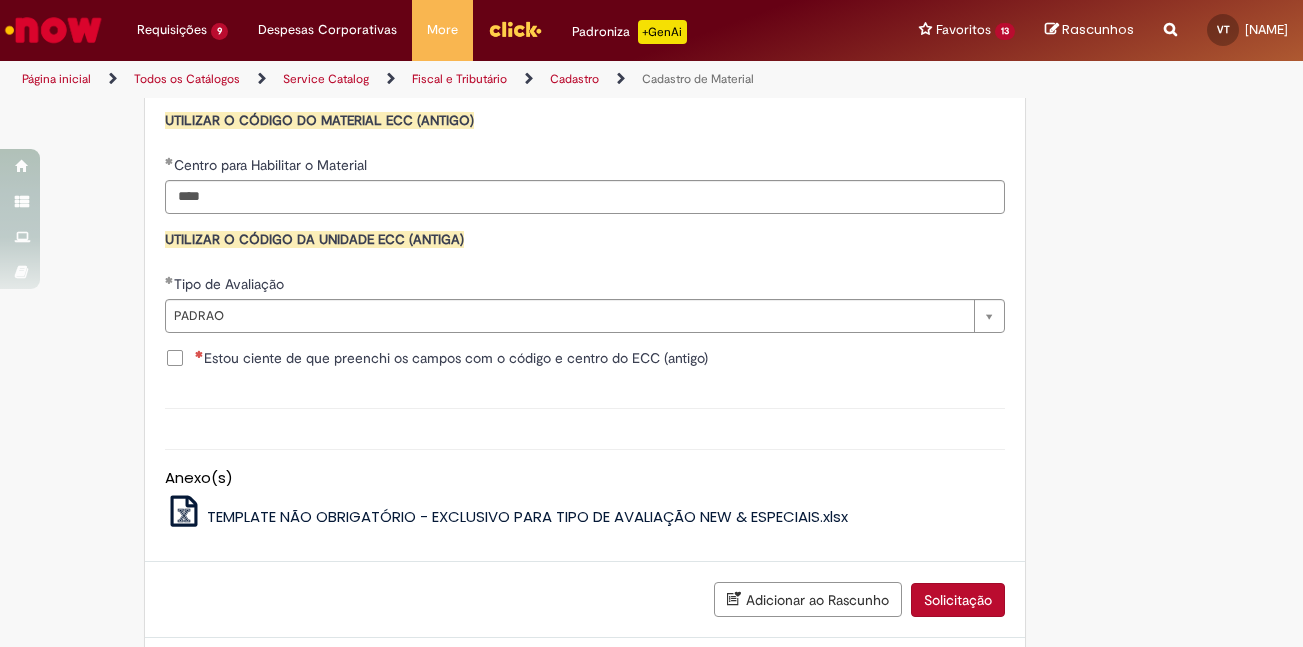 click on "**********" at bounding box center [585, -195] 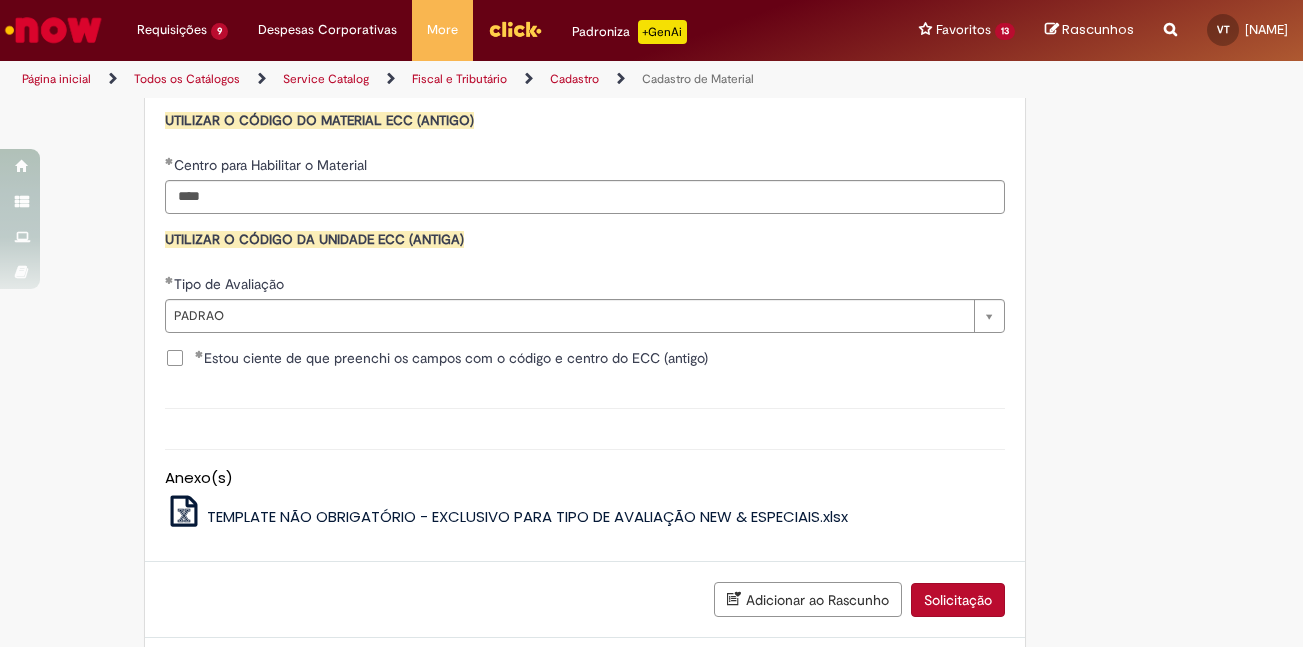 click on "**********" at bounding box center [585, -195] 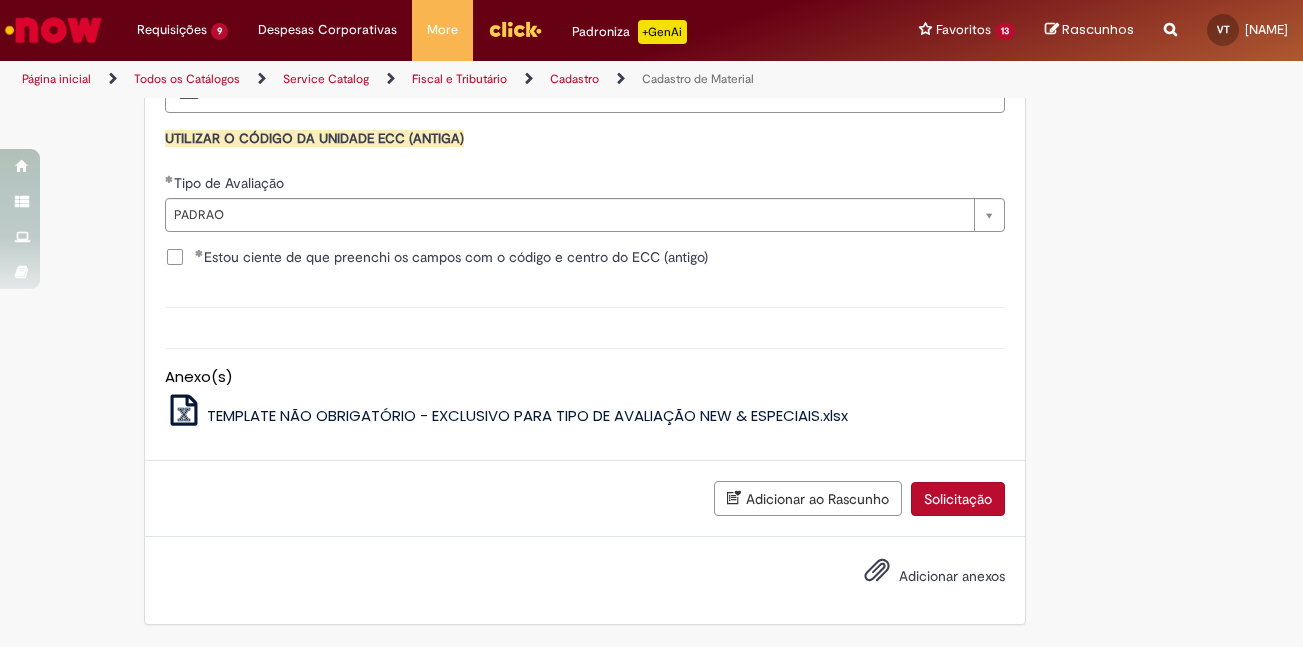 click on "Adicionar ao Rascunho        Solicitação" at bounding box center (585, 499) 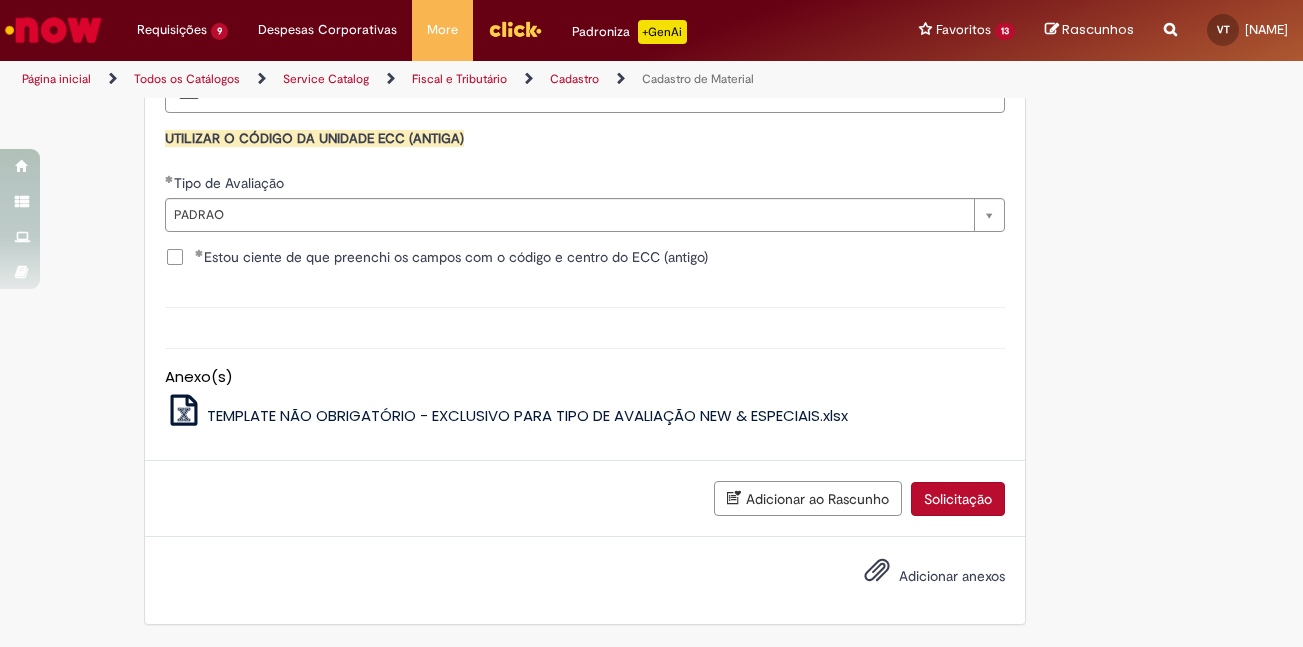 click on "Solicitação" at bounding box center [958, 499] 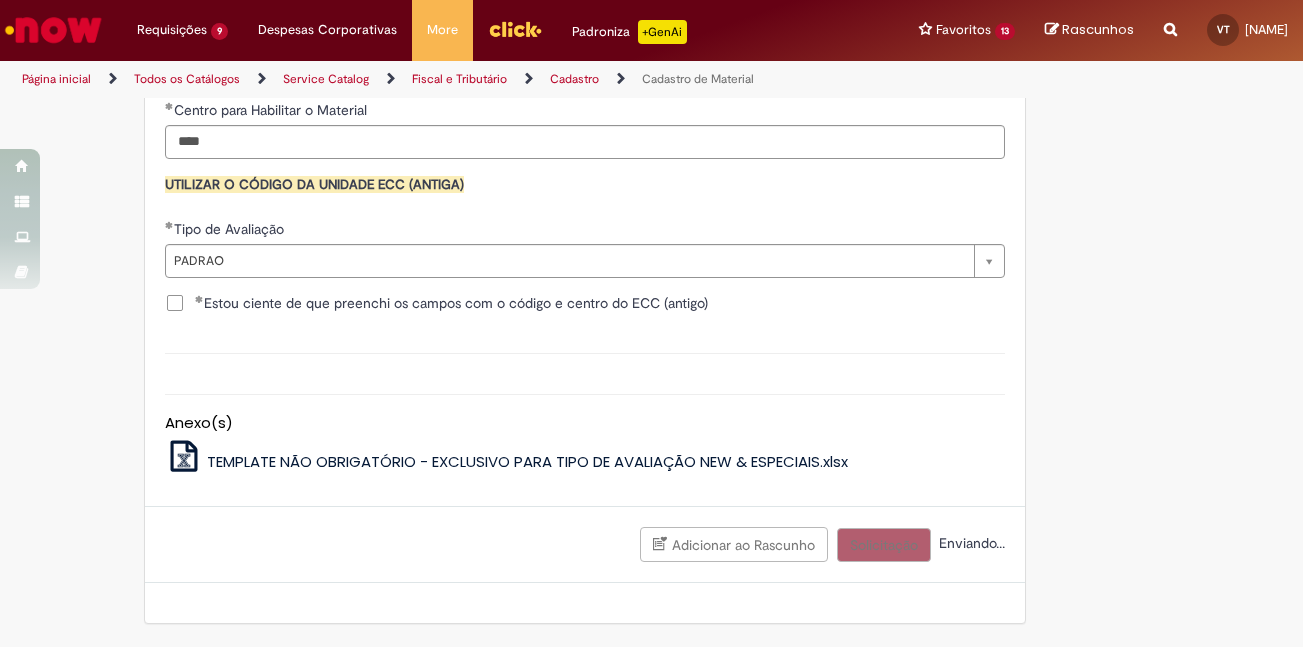 scroll, scrollTop: 2073, scrollLeft: 0, axis: vertical 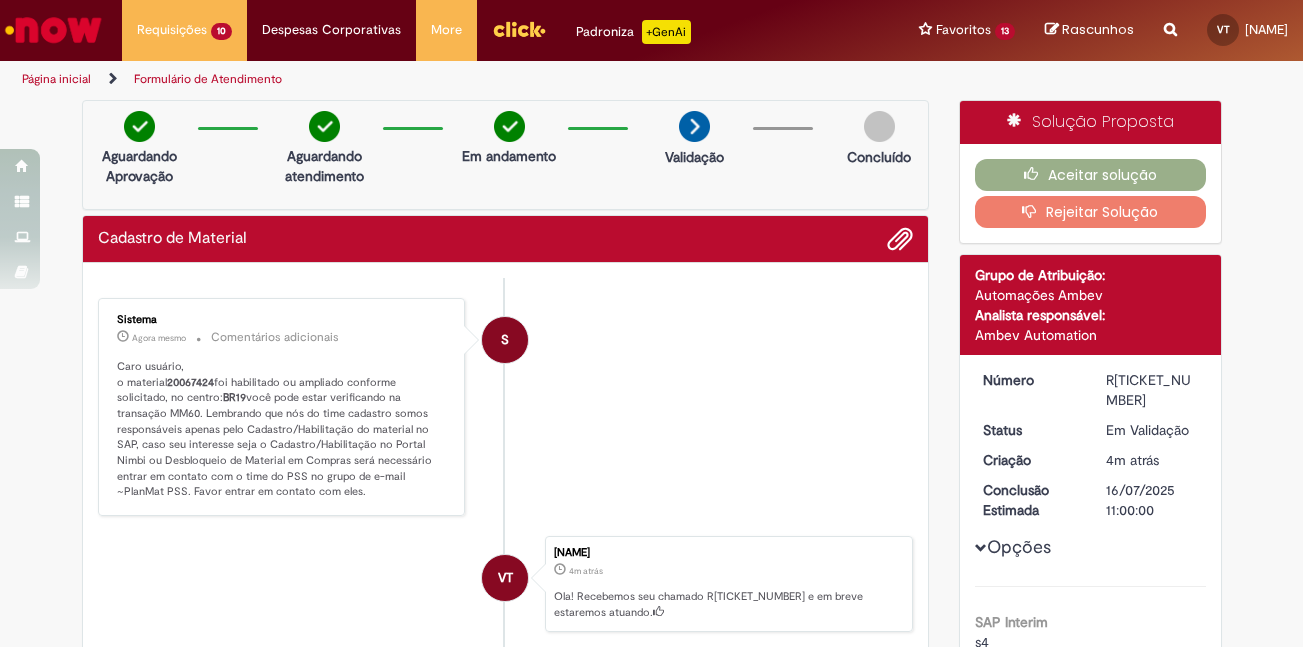 click on "S
Sistema
Agora mesmo Agora mesmo     Comentários adicionais
Caro usuário,  o material  20067424  foi habilitado ou ampliado conforme solicitado, no centro:  BR19  você pode estar verificando na transação MM60. Lembrando que nós do time cadastro somos responsáveis apenas pelo Cadastro/Habilitação do material no SAP, caso seu interesse seja o Cadastro/Habilitação no Portal Nimbi ou Desbloqueio de Material em Compras será necessário entrar em contato com o time do PSS no grupo de e-mail ~PlanMat PSS. Favor entrar em contato com eles." at bounding box center [506, 407] 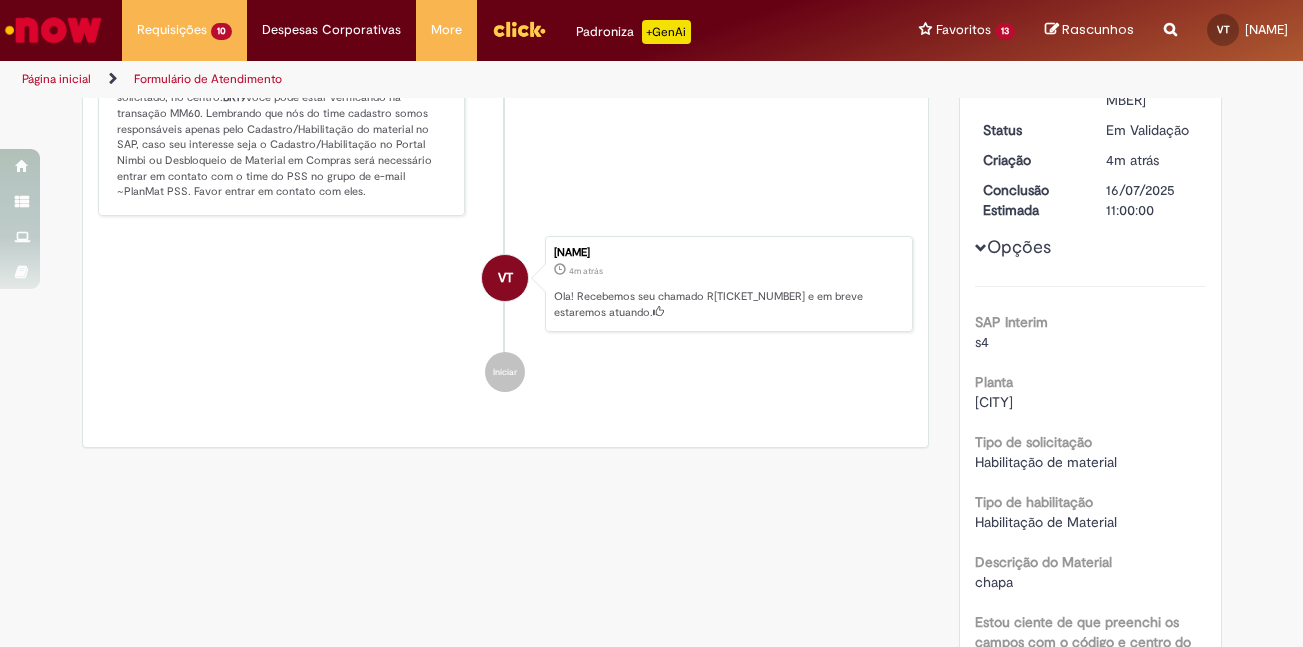 scroll, scrollTop: 0, scrollLeft: 0, axis: both 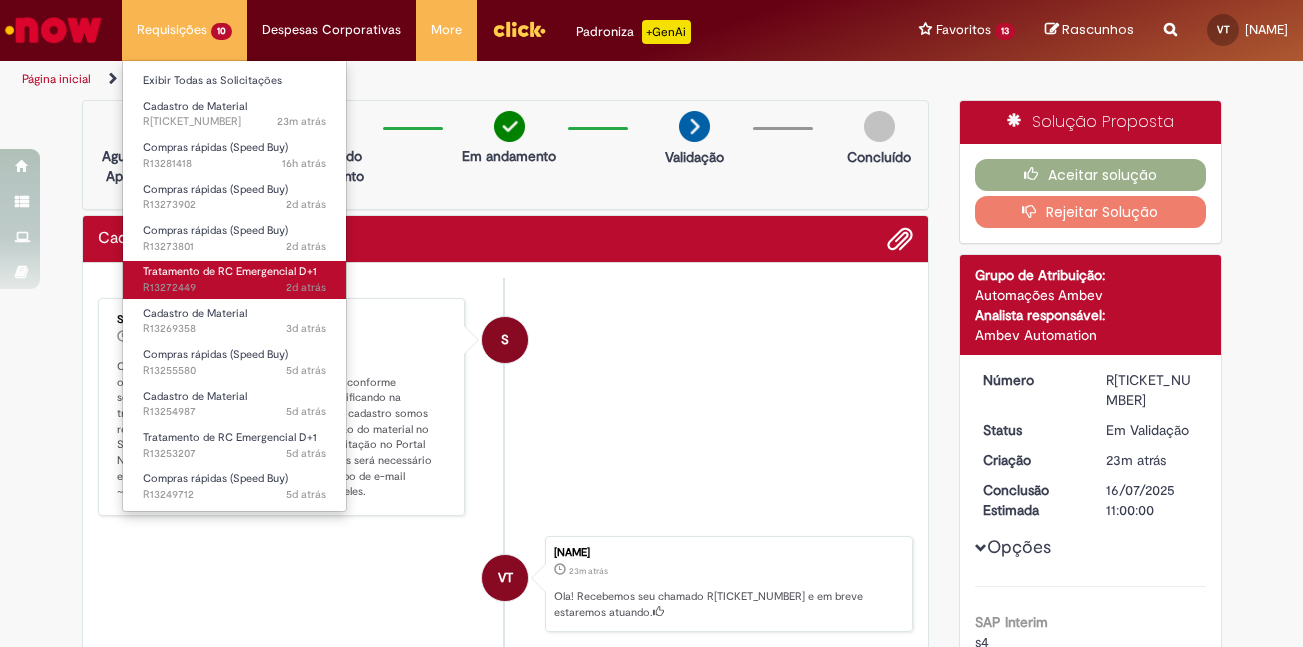 click on "Tratamento de RC Emergencial D+1" at bounding box center [230, 271] 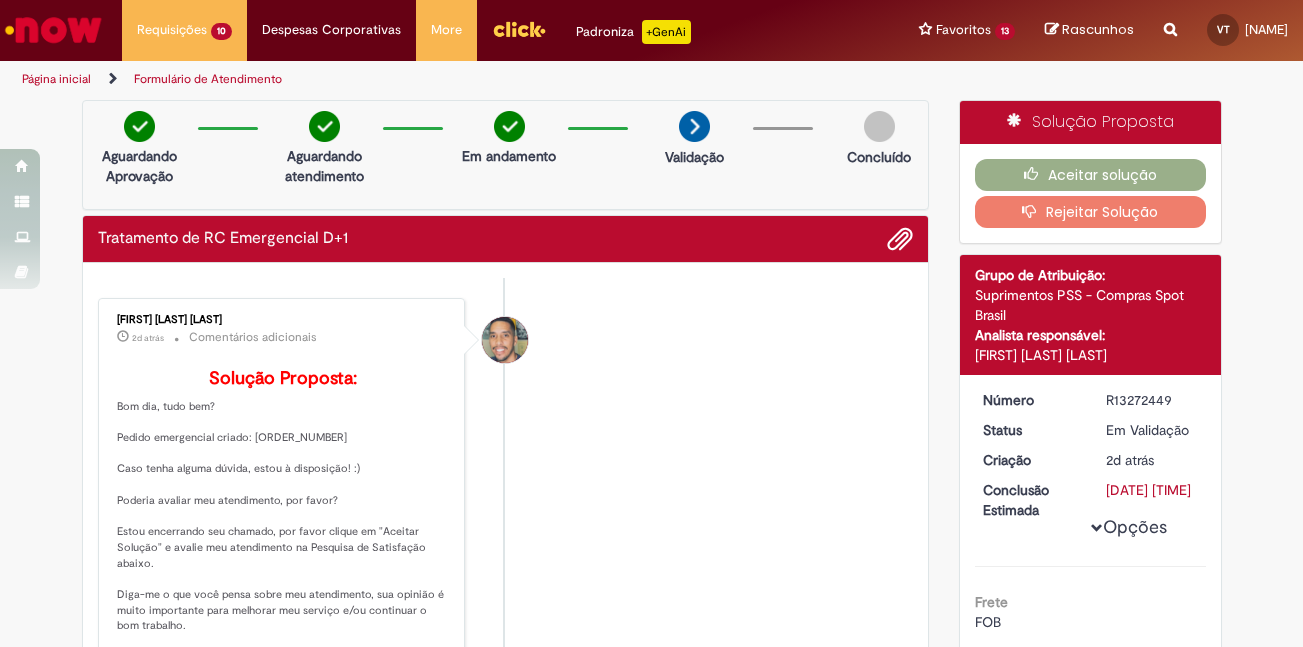 click on "Solução Proposta:
Bom dia, tudo bem?
Pedido emergencial criado: 4501233662
Caso tenha alguma dúvida, estou à disposição! :)
Poderia avaliar meu atendimento, por favor?
Estou encerrando seu chamado, por favor clique em "Aceitar Solução" e avalie meu atendimento na Pesquisa de Satisfação abaixo.
Diga-me o que você pensa sobre meu atendimento, sua opinião é muito importante para melhorar meu serviço e/ou continuar o bom trabalho.
Sua avaliação é muito importante para nós! Agradeço desde já pelo seu feedback!
-> Extremamente satisfeito
-> Extremamente insatisfeito
Venha visitar nosso Sharepoint e saiba mais sobre nossos processos, lá você encontra nossos chamados, treinamentos, pílulas do conhecimento, contatos, comunicações, fluxos e muito mais.
Vem com a gente!
https://anheuserbuschinbev.sharepoint.com/sites/ComprasaPagamentos" at bounding box center (283, 635) 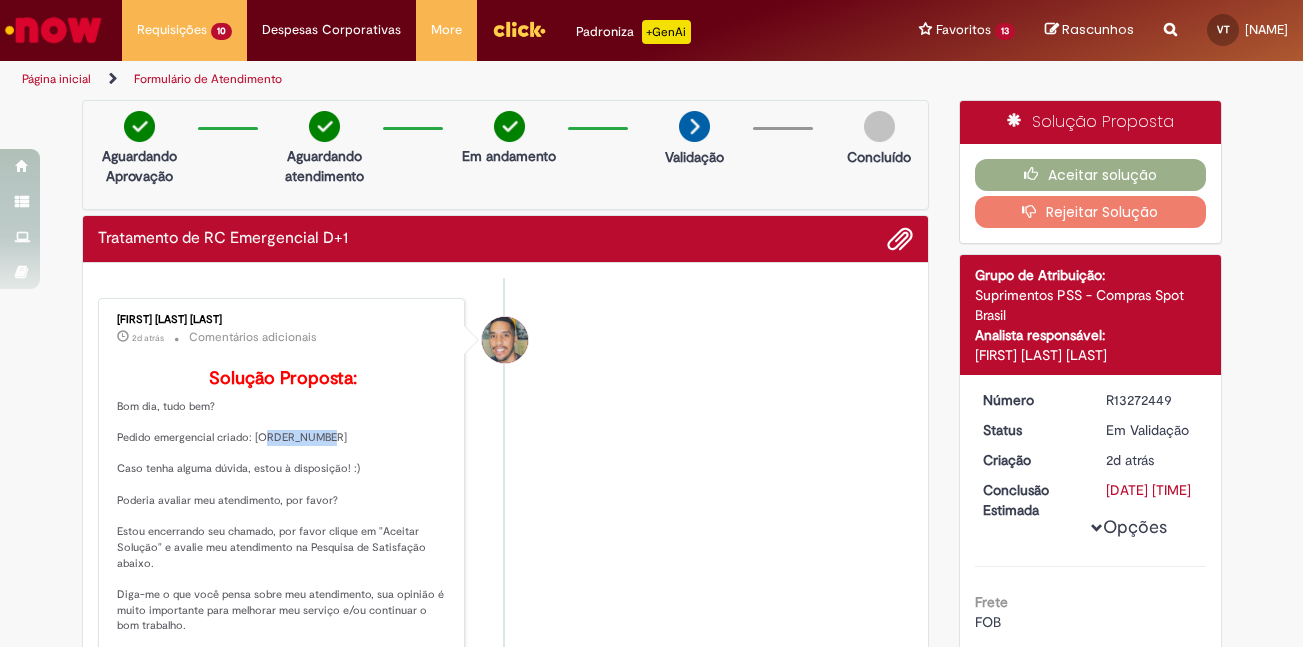 copy on "[ORDER_NUMBER]" 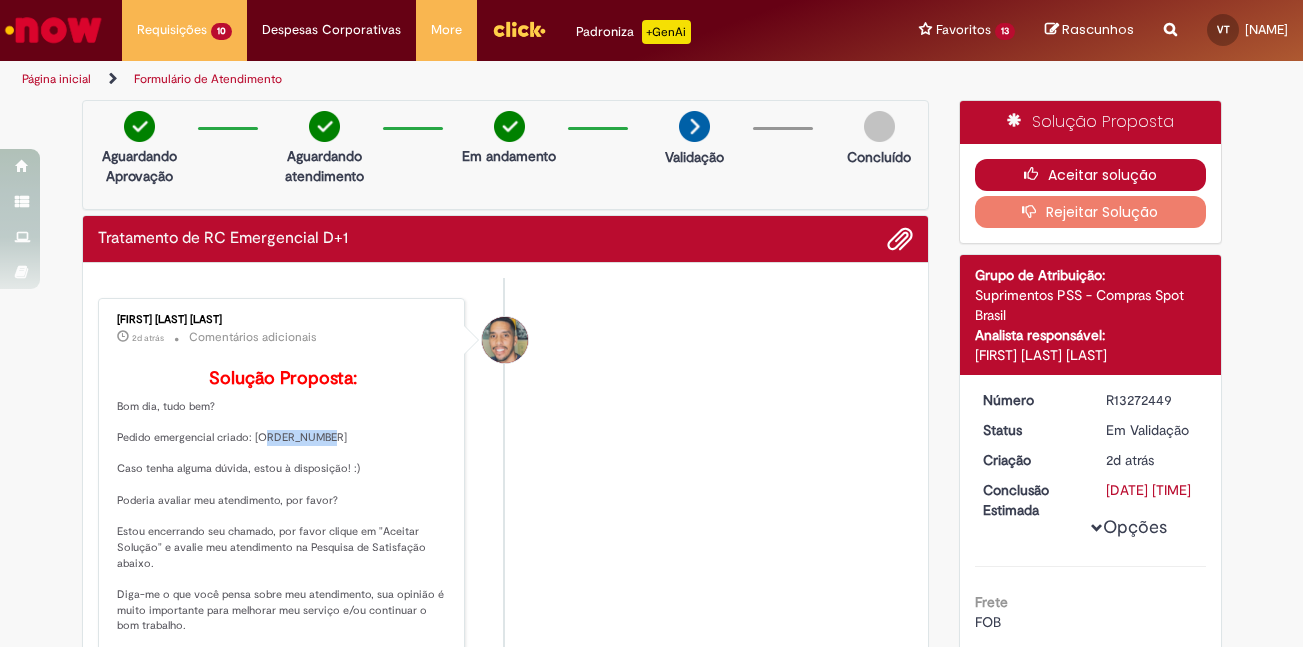 click on "Aceitar solução" at bounding box center (1090, 175) 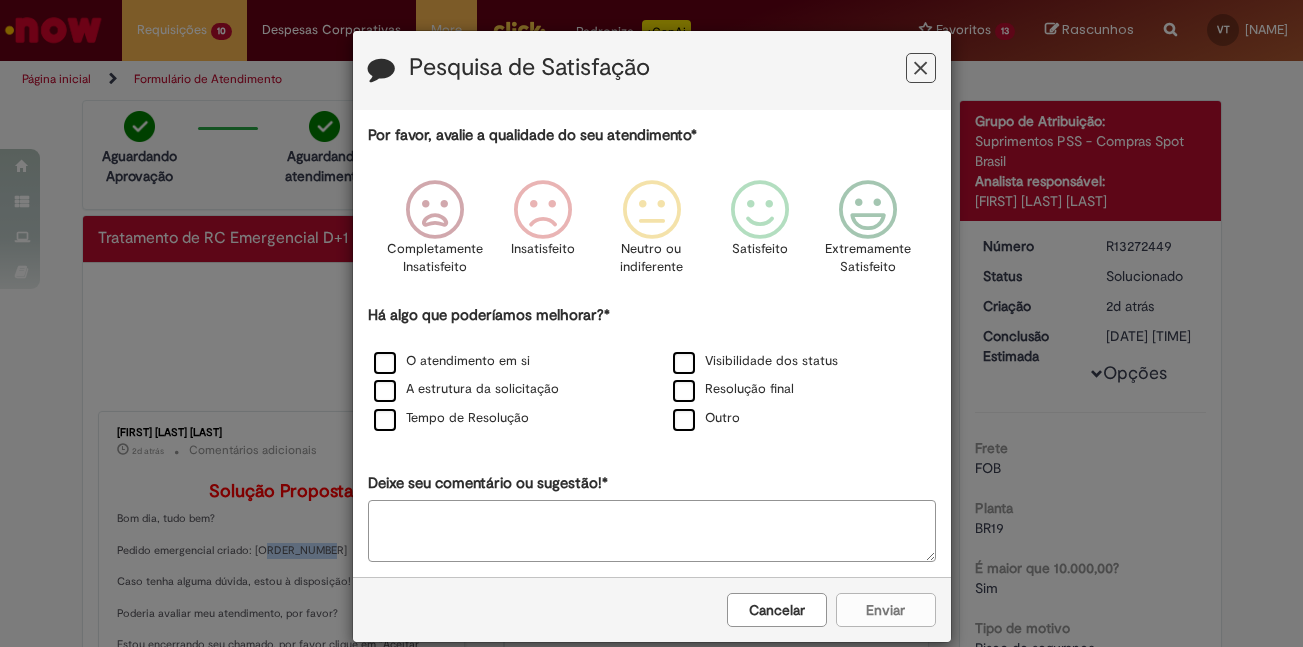 click at bounding box center [920, 68] 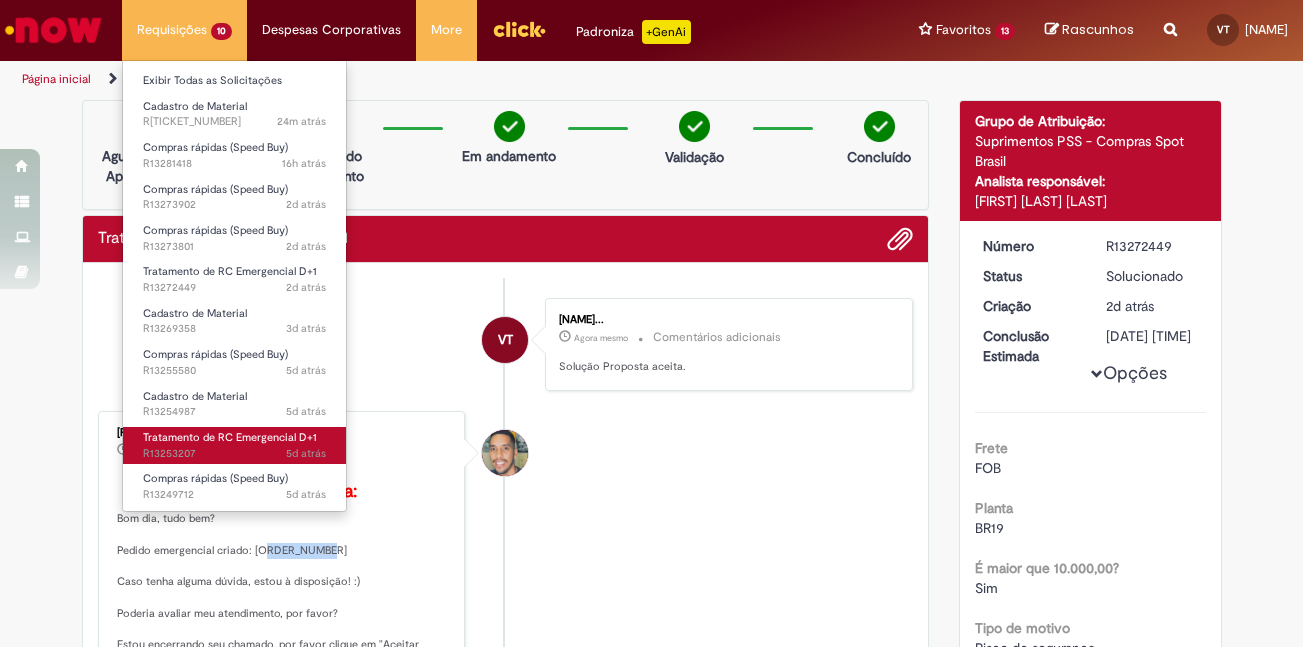 click on "Tratamento de RC Emergencial D+1" at bounding box center [230, 437] 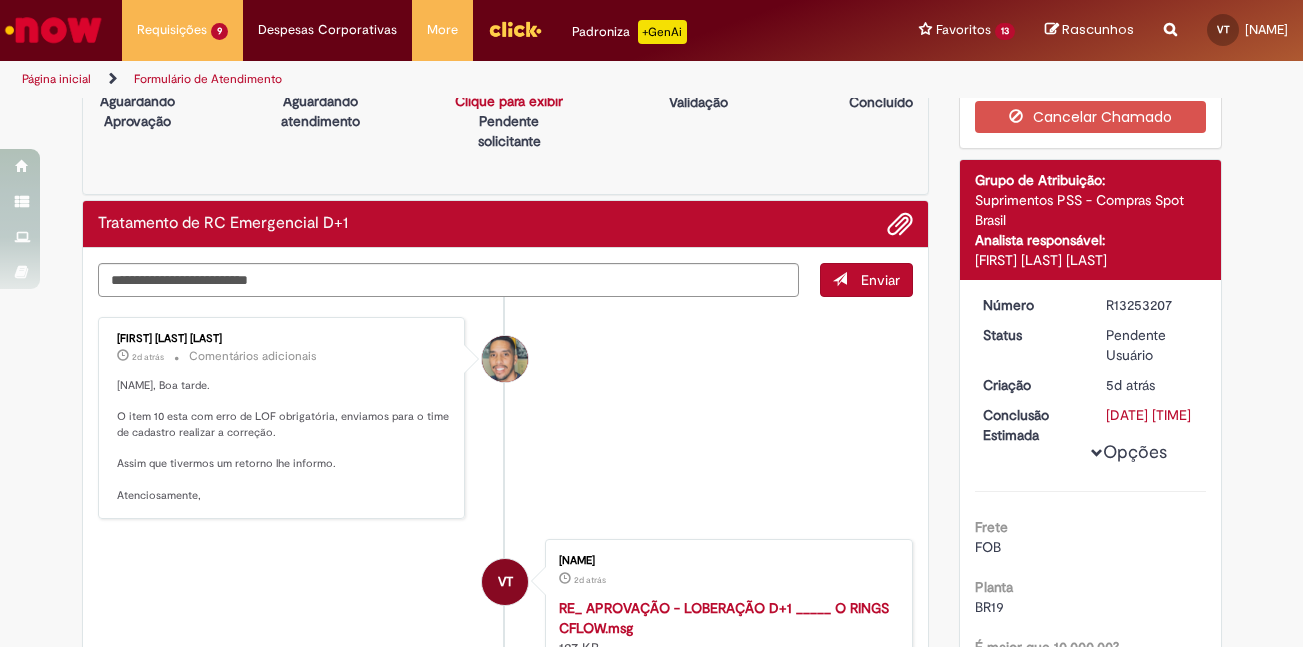 scroll, scrollTop: 0, scrollLeft: 0, axis: both 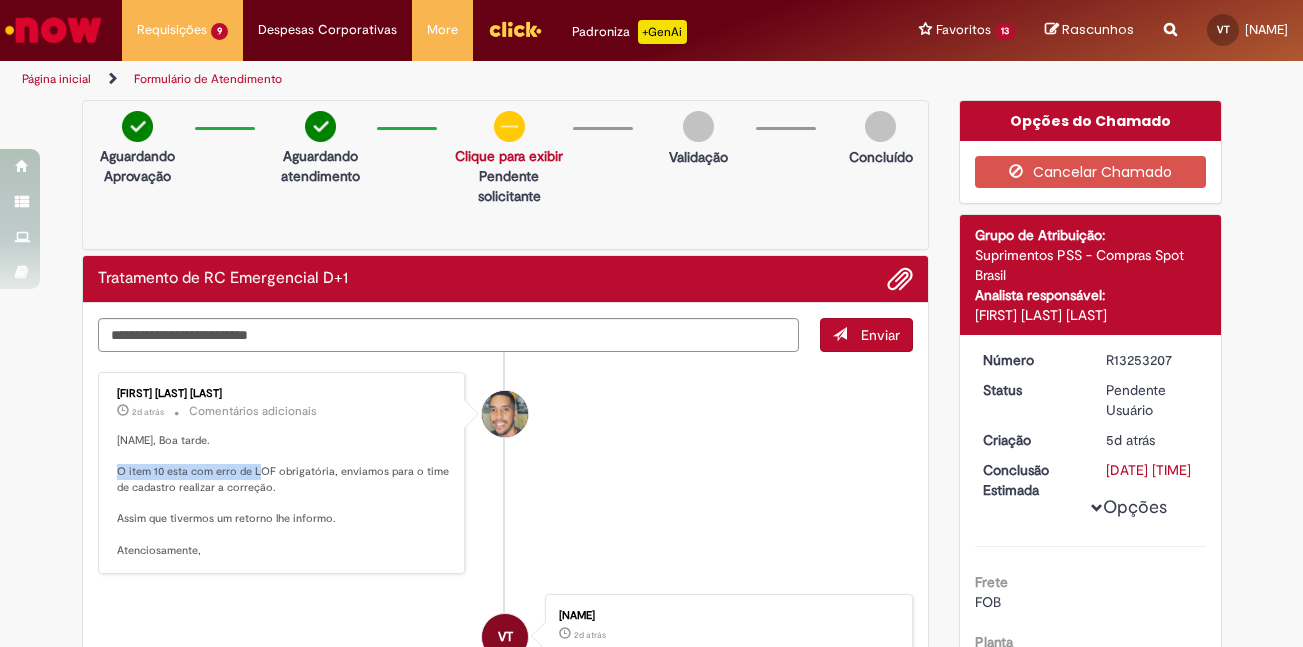 drag, startPoint x: 119, startPoint y: 494, endPoint x: 259, endPoint y: 490, distance: 140.05713 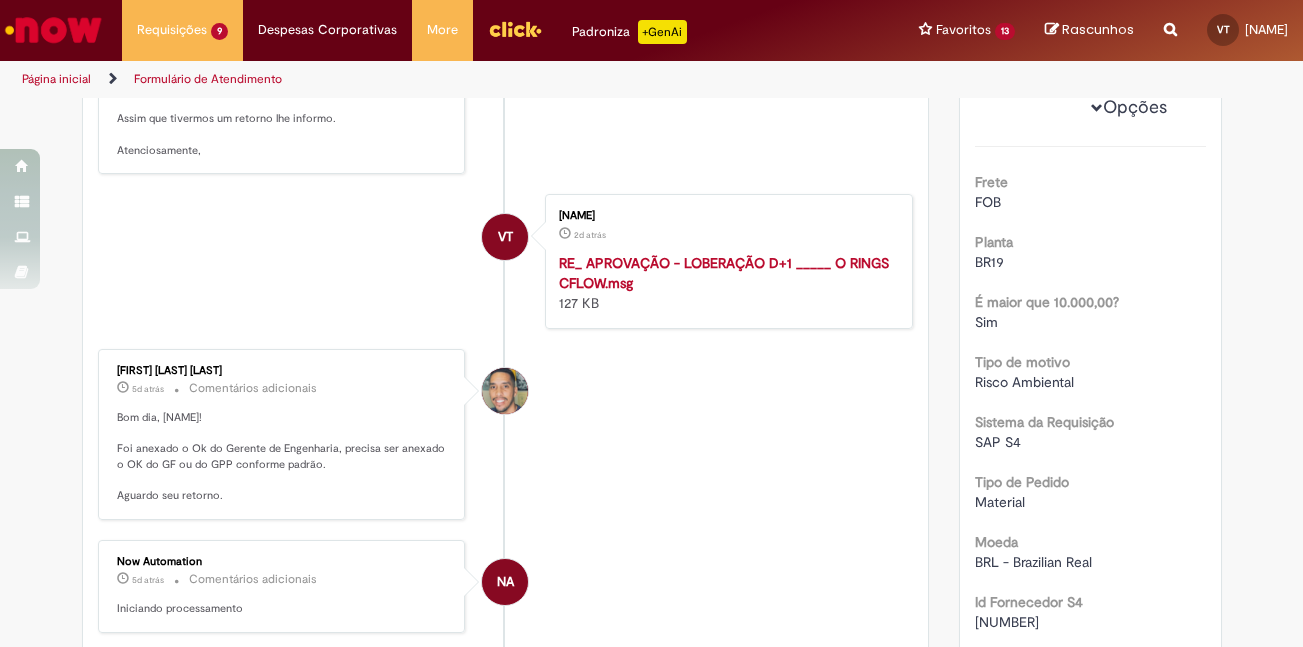 scroll, scrollTop: 0, scrollLeft: 0, axis: both 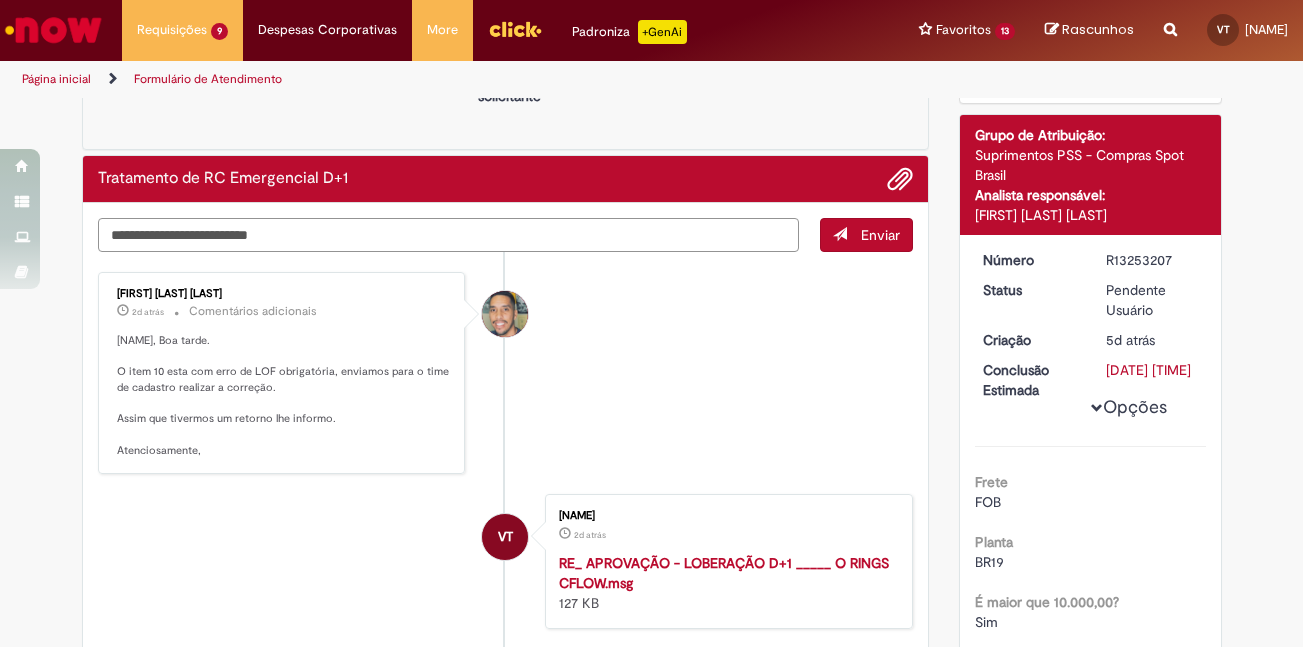 click at bounding box center (449, 235) 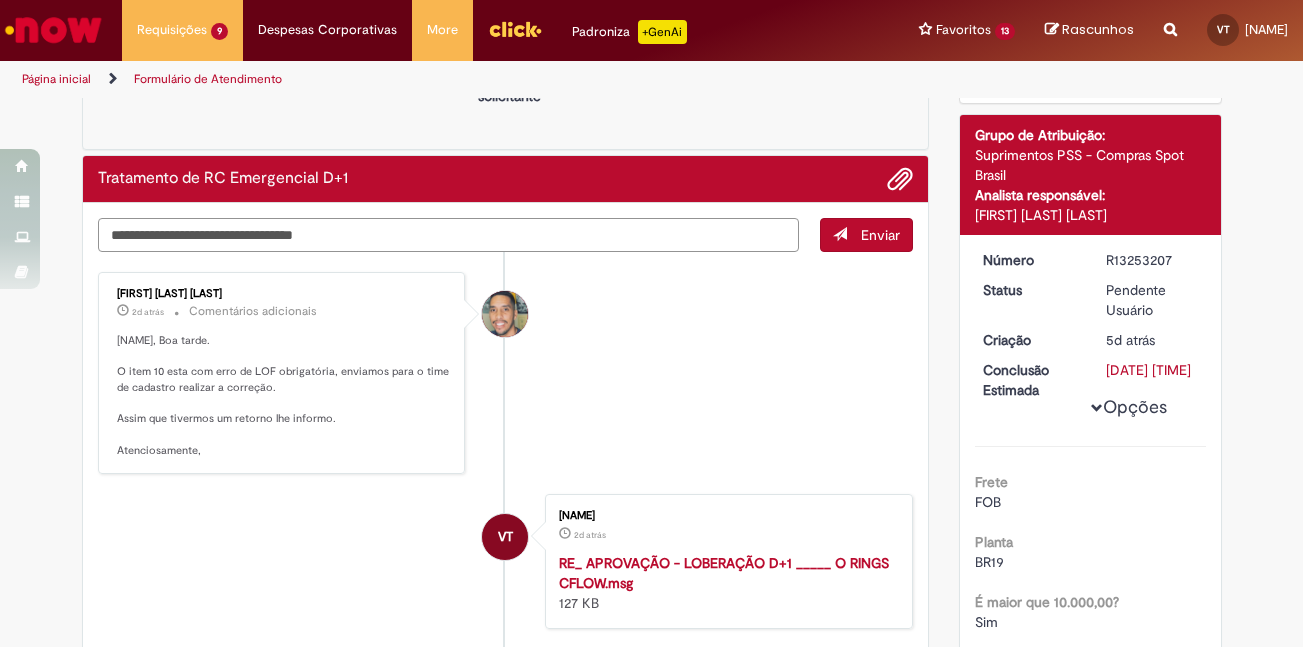 type on "**********" 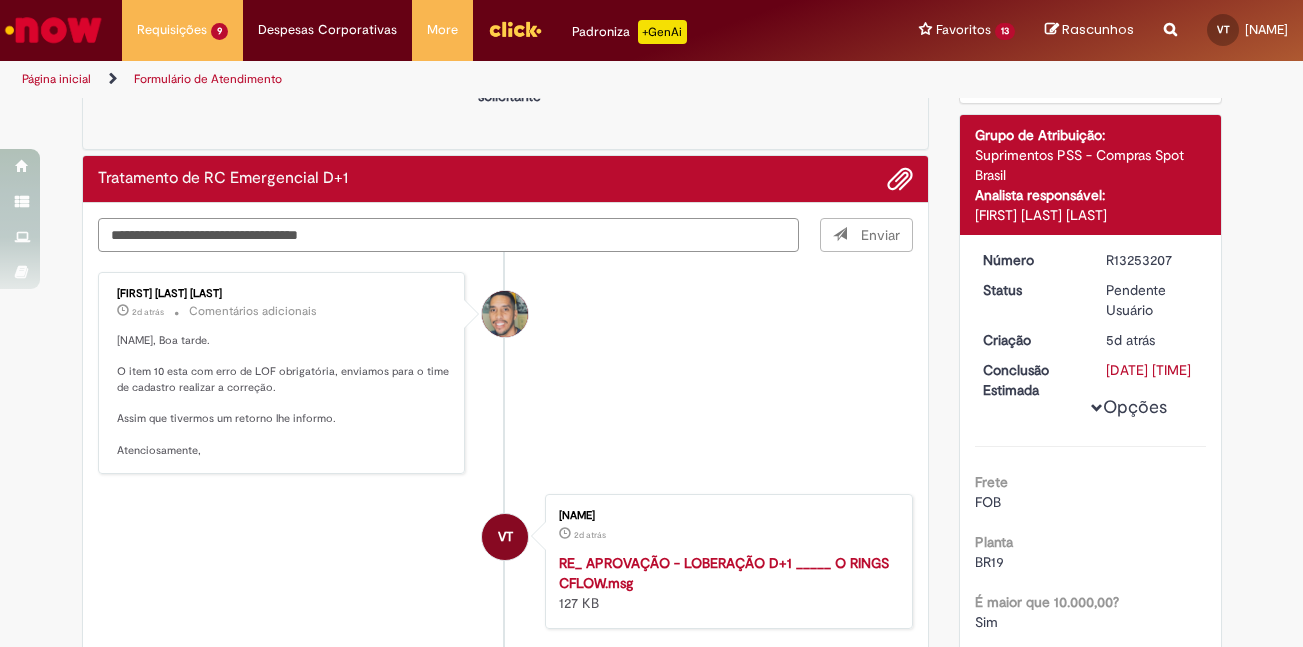 type 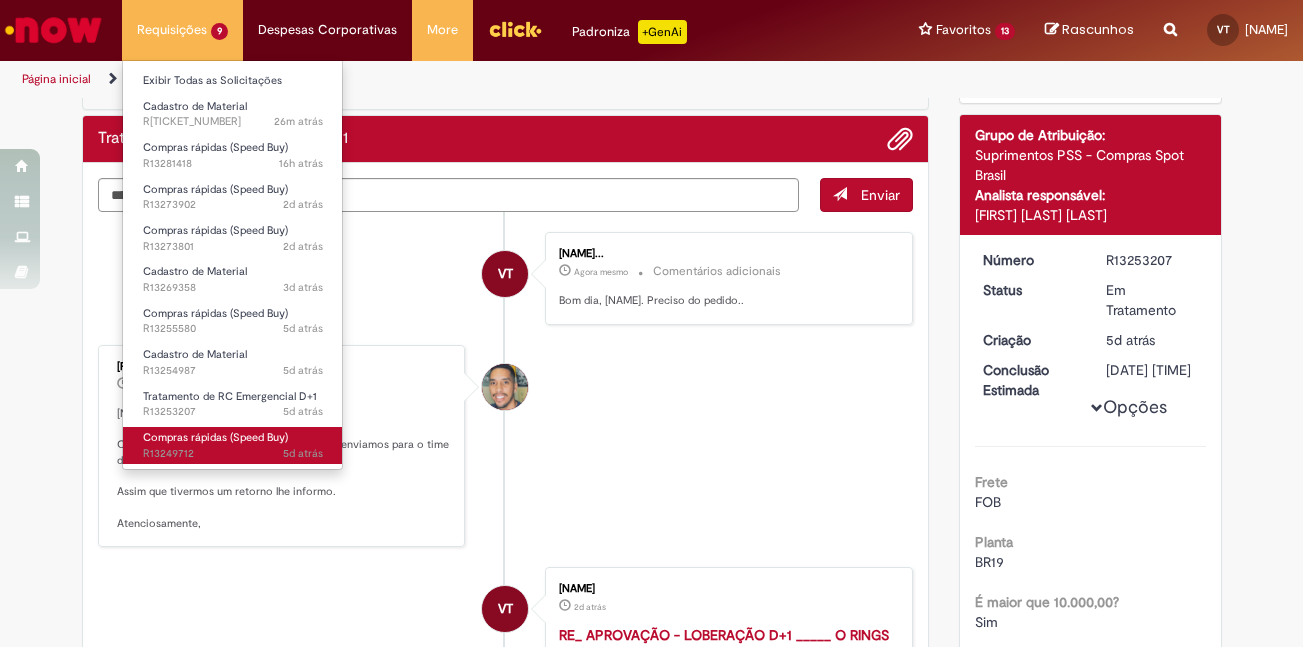click on "Compras rápidas (Speed Buy)
[TIME] atrás [TIME]  R[TICKET_NUMBER]" at bounding box center [233, 445] 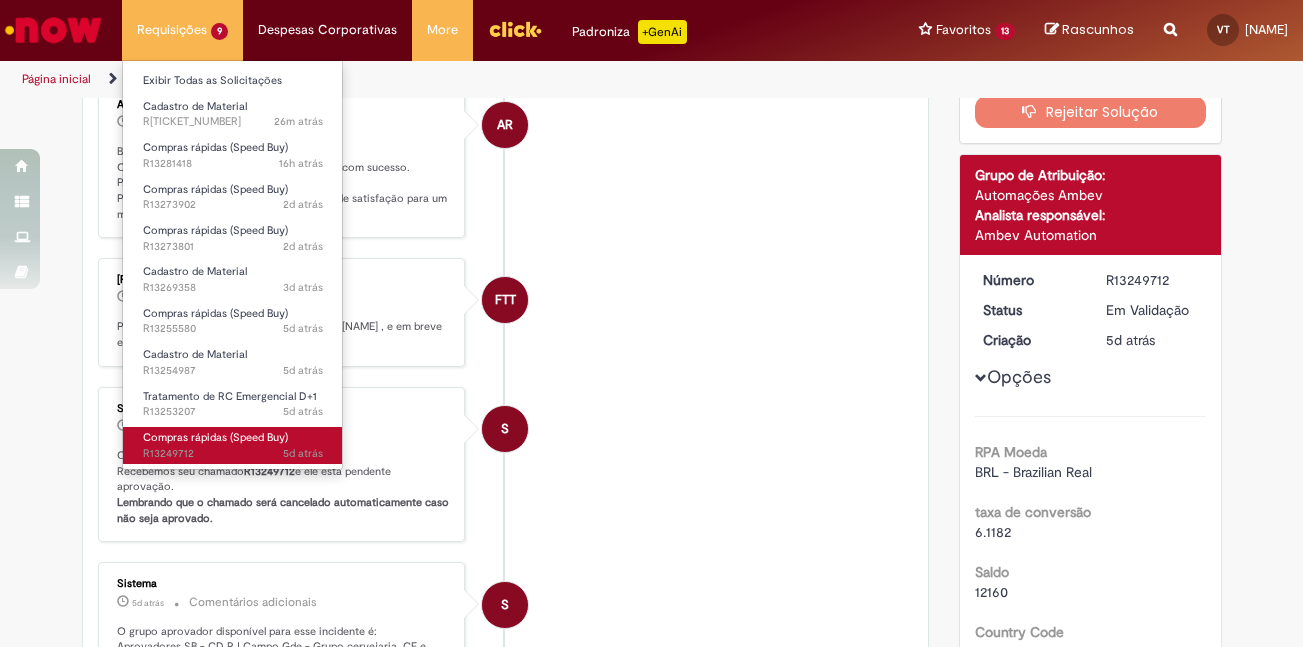scroll, scrollTop: 0, scrollLeft: 0, axis: both 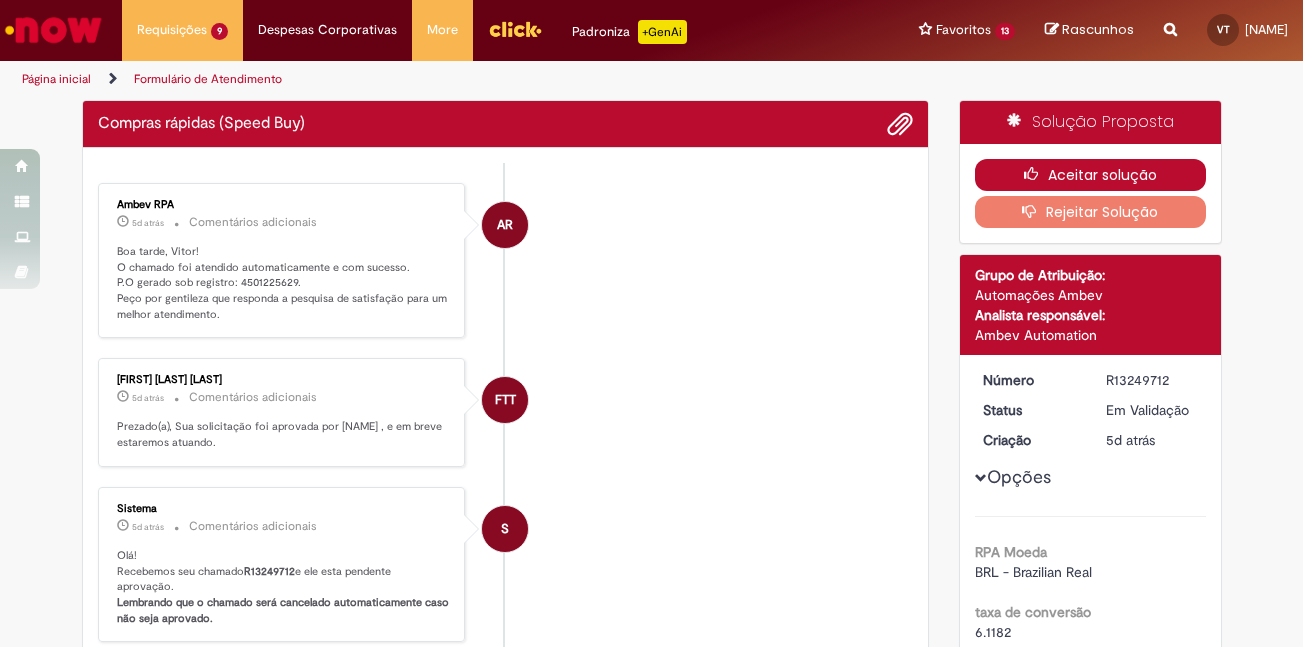 click on "Aceitar solução" at bounding box center [1090, 175] 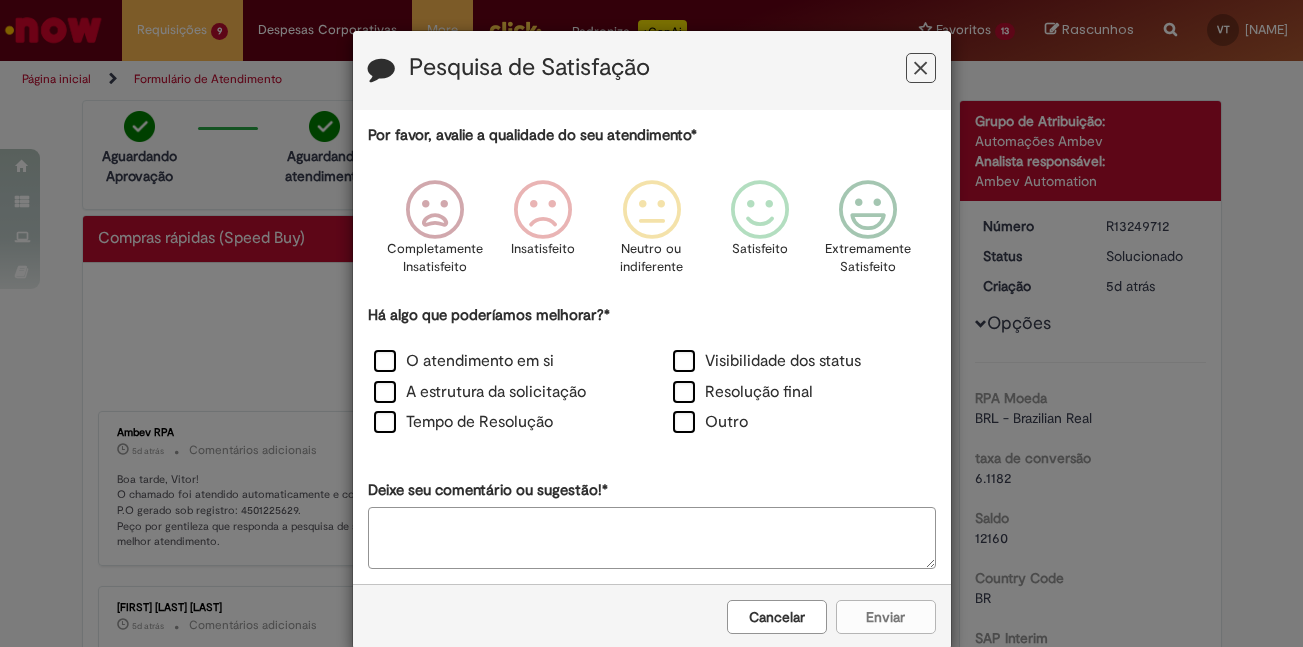 click on "Cancelar" at bounding box center (777, 617) 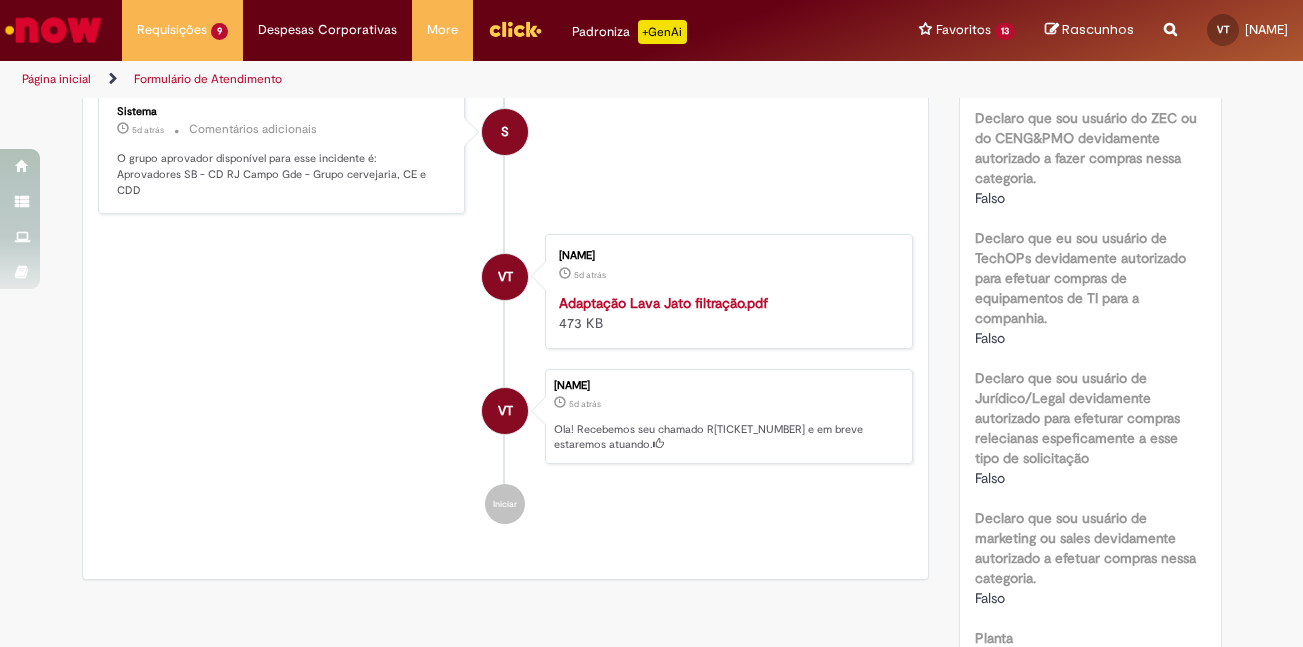 scroll, scrollTop: 0, scrollLeft: 0, axis: both 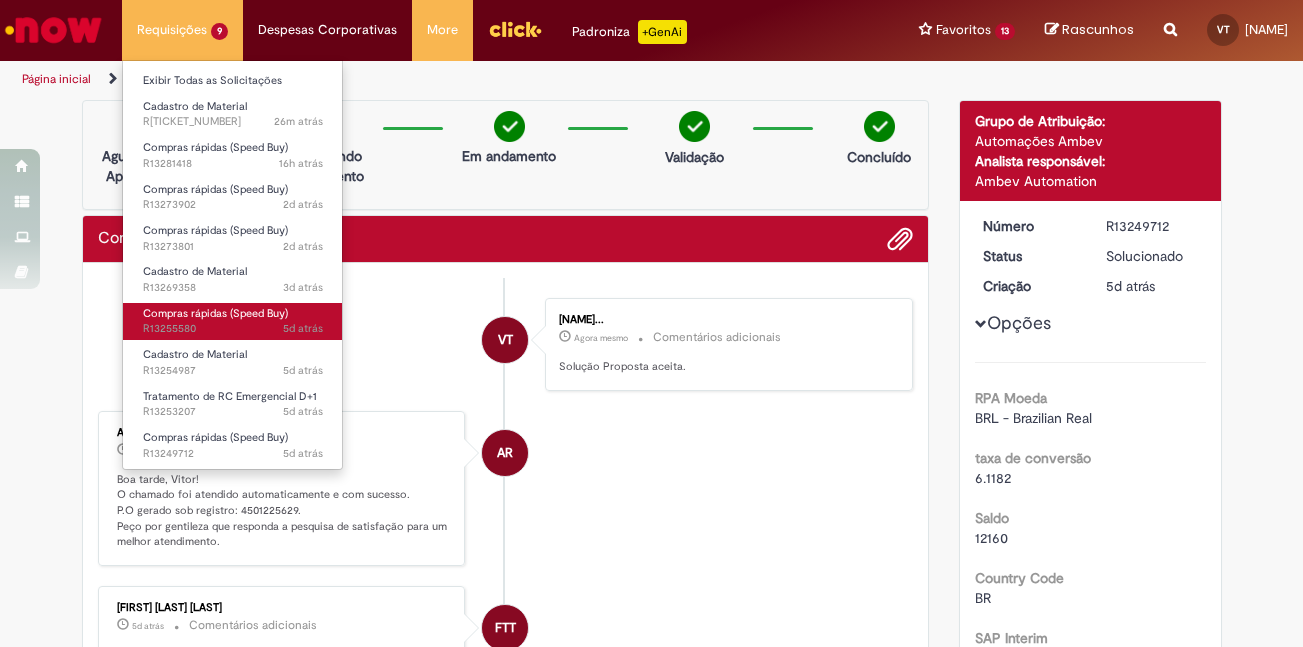 click on "[TIME] atrás [TIME]  R[TICKET_NUMBER]" at bounding box center [233, 329] 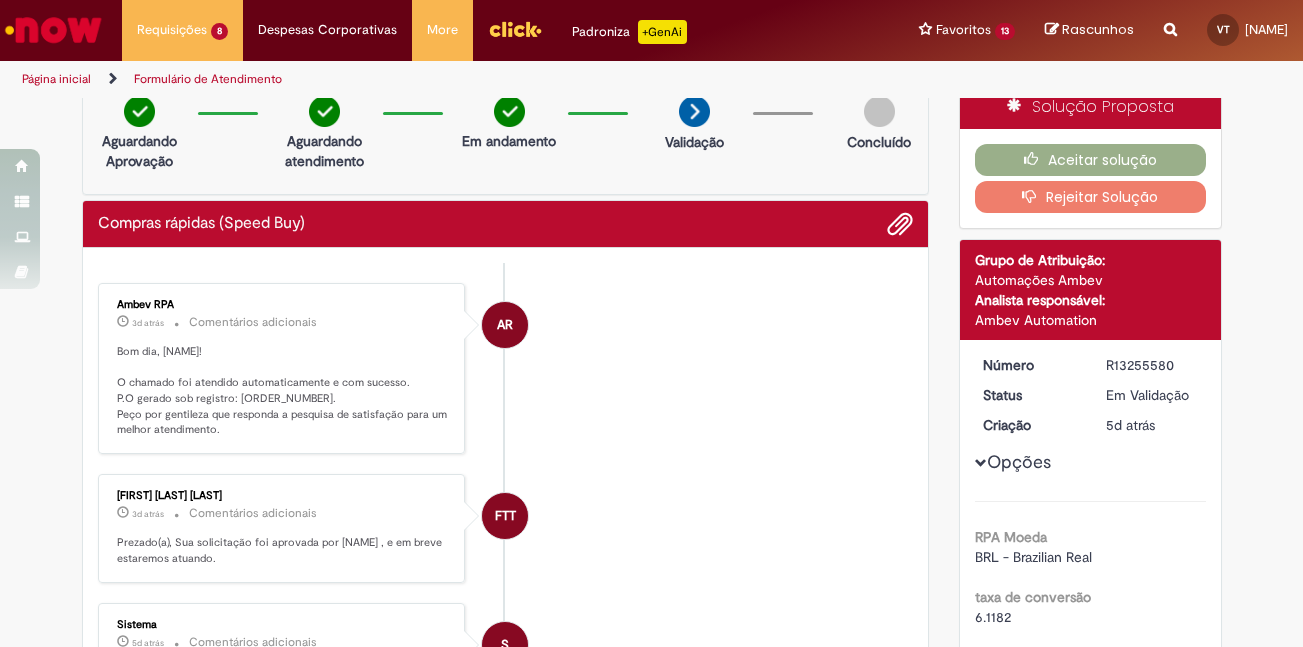 scroll, scrollTop: 0, scrollLeft: 0, axis: both 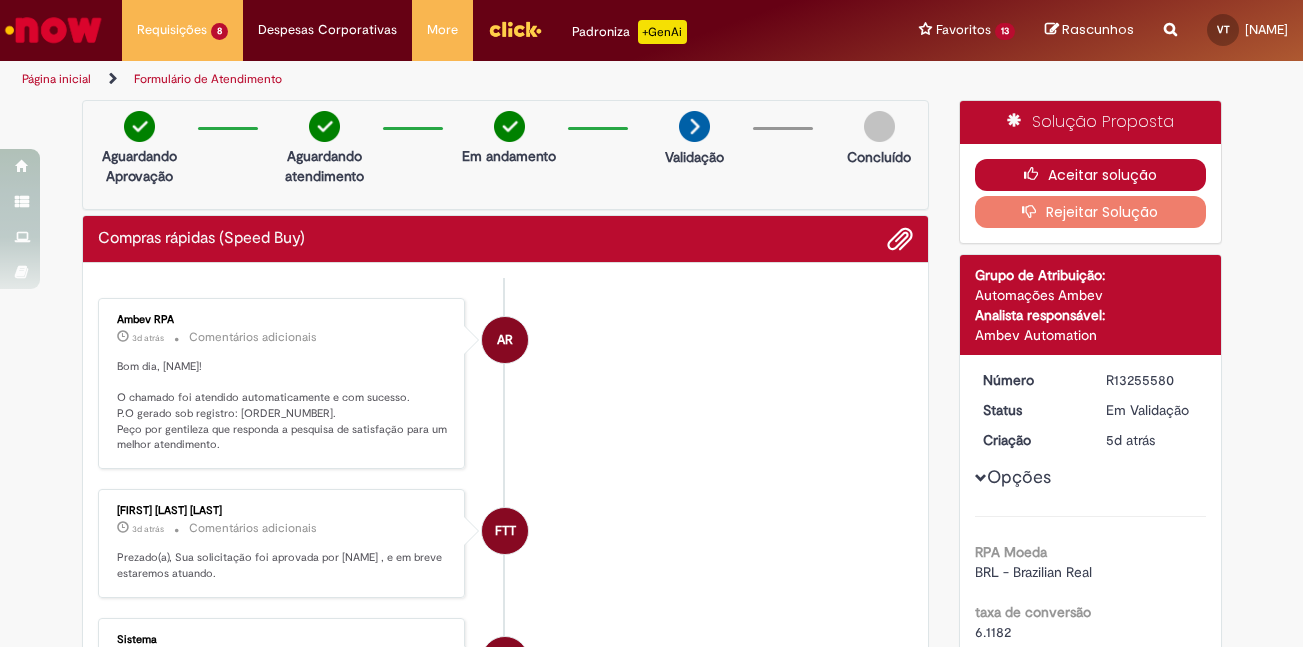 click on "Aceitar solução" at bounding box center (1090, 175) 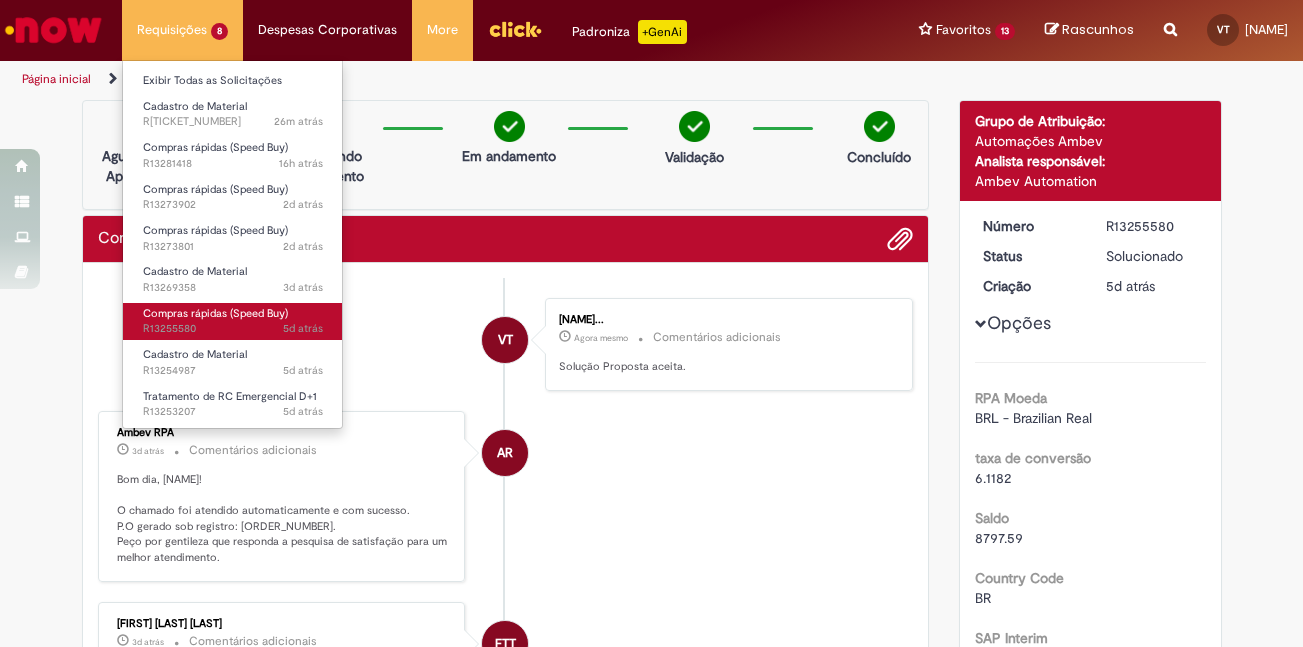 click on "[TIME] atrás [TIME]  R[TICKET_NUMBER]" at bounding box center [233, 329] 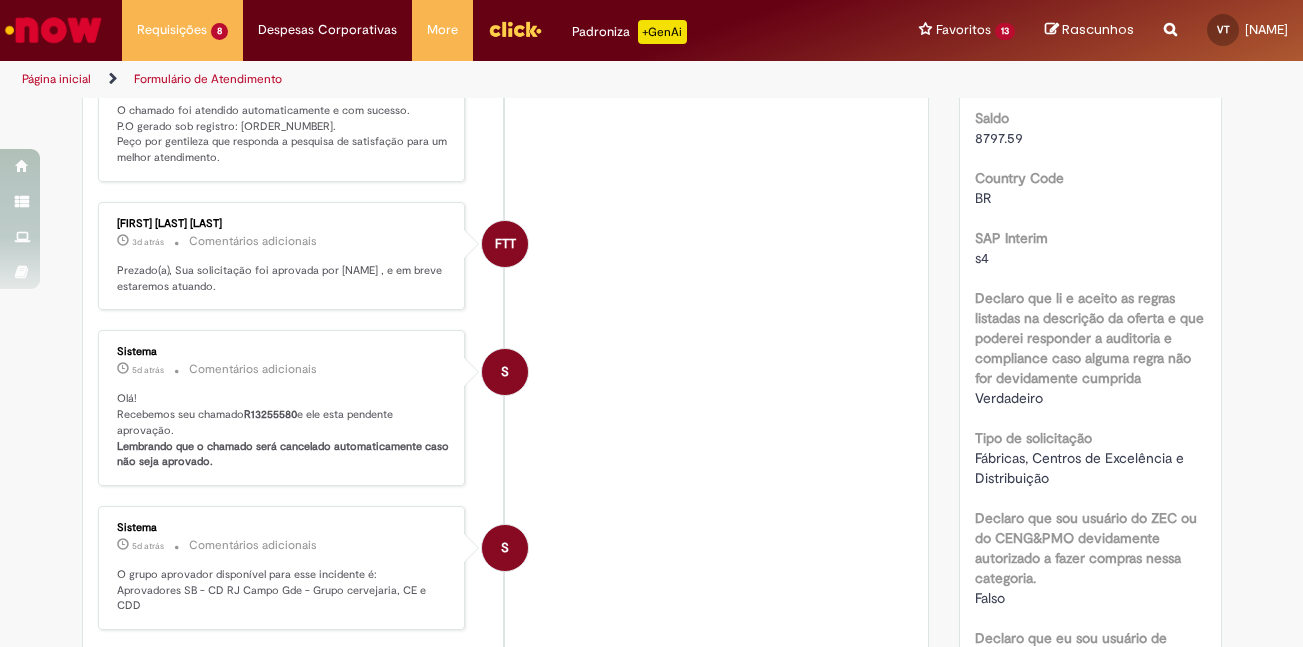 scroll, scrollTop: 0, scrollLeft: 0, axis: both 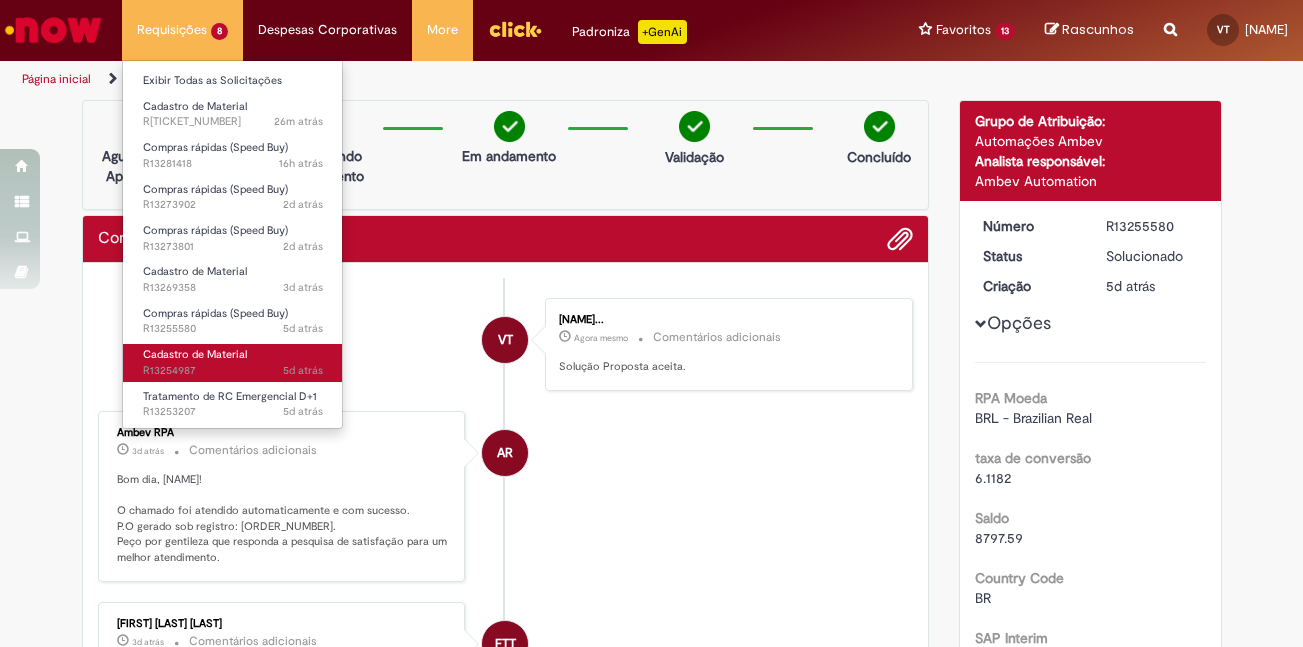 click on "Cadastro de Material" at bounding box center (195, 354) 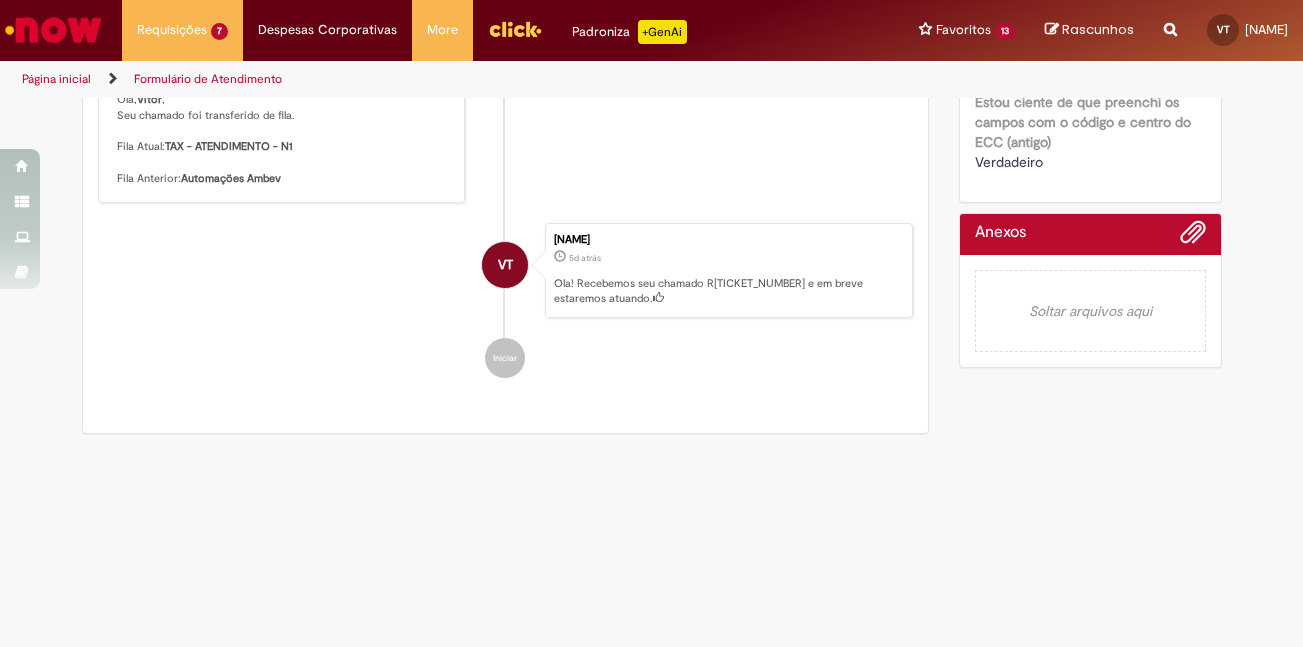 scroll, scrollTop: 774, scrollLeft: 0, axis: vertical 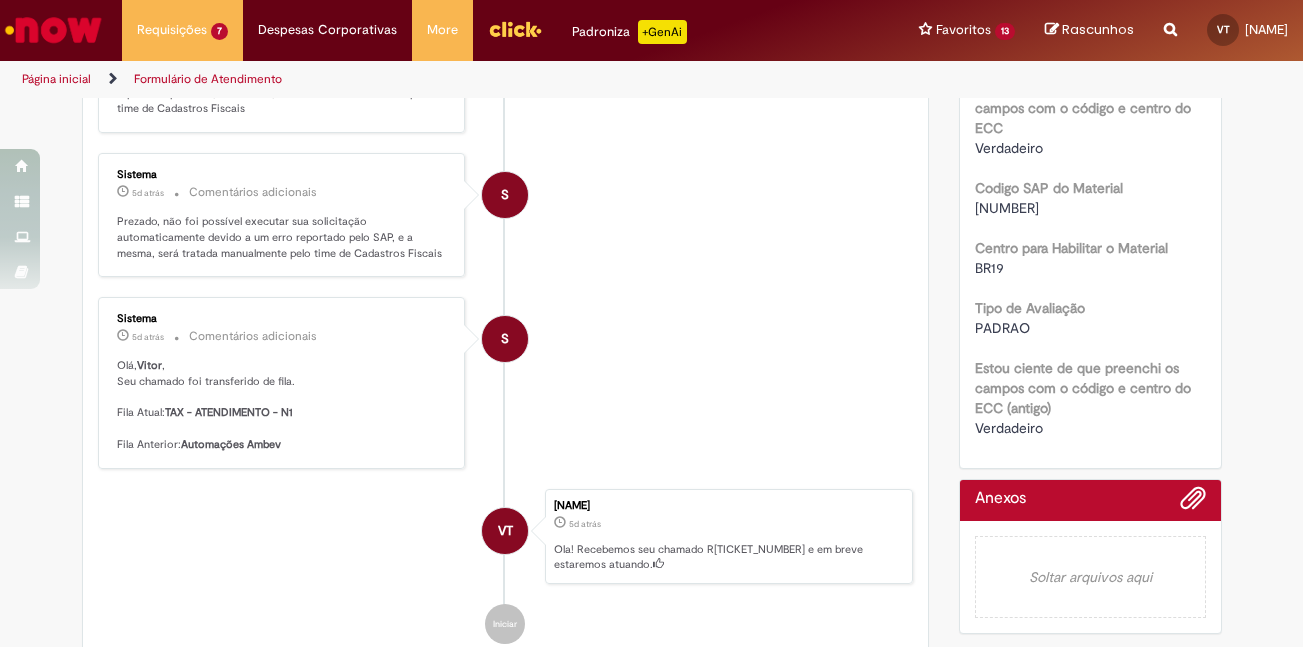 click on "[NUMBER]" at bounding box center (1007, 208) 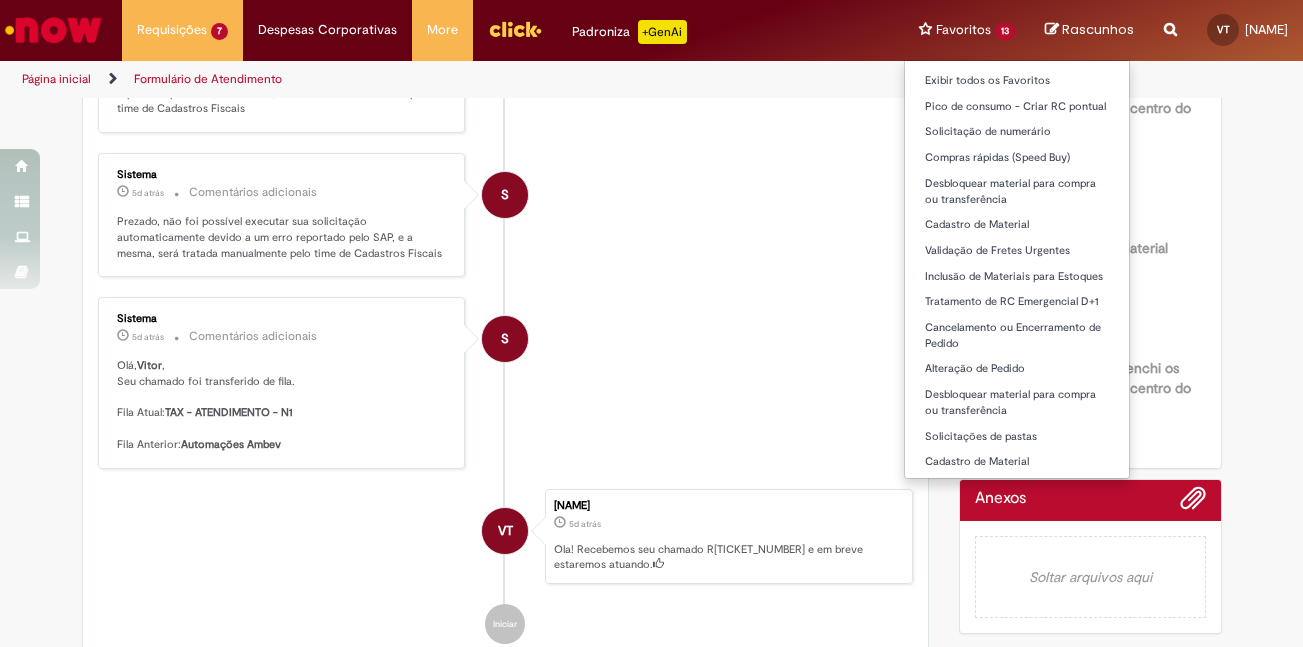 copy on "[NUMBER]" 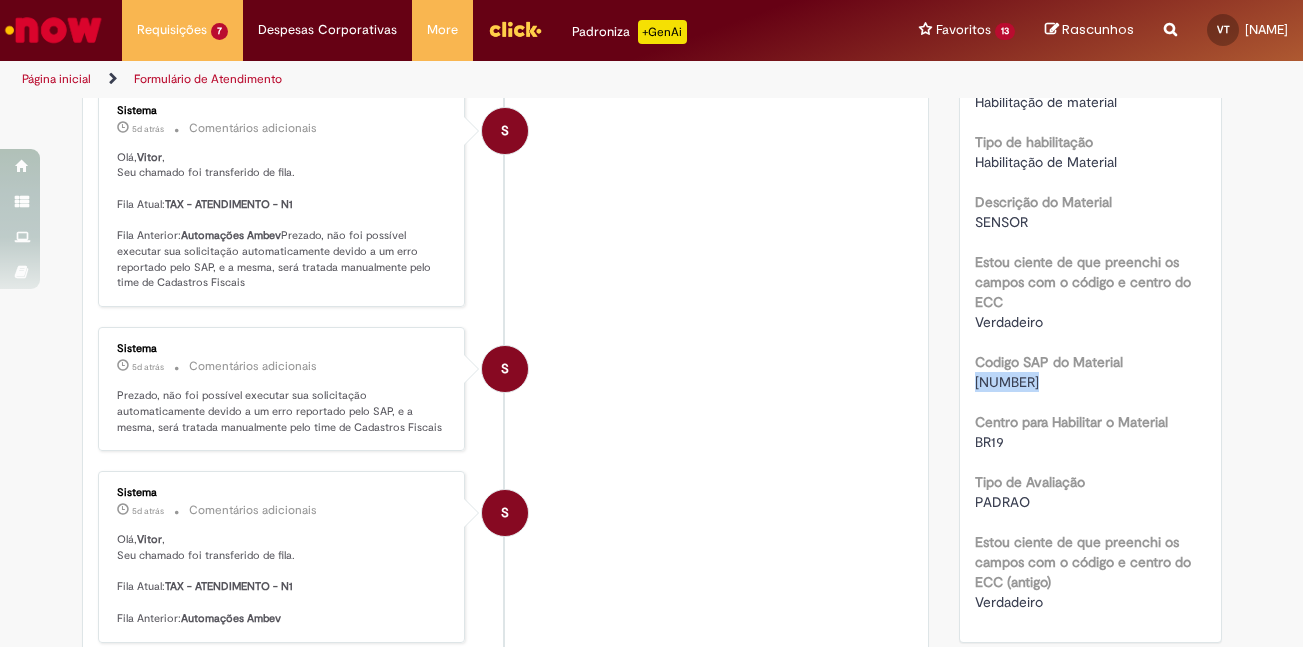 scroll, scrollTop: 800, scrollLeft: 0, axis: vertical 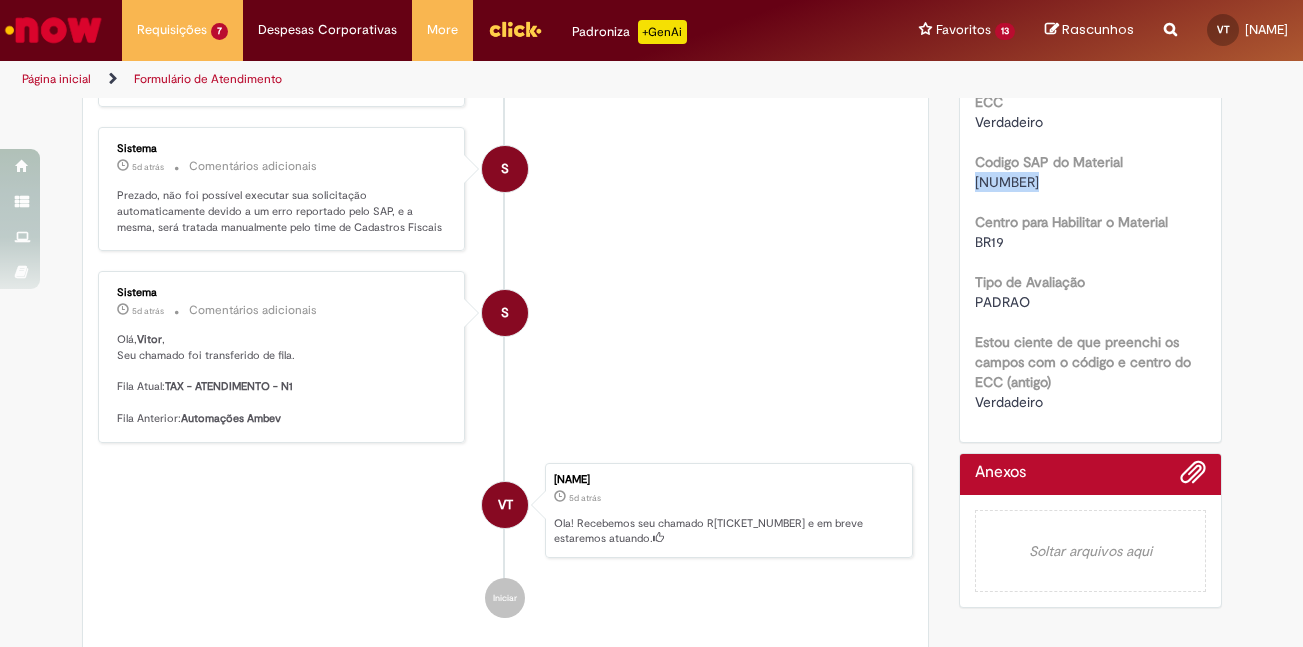copy on "[NUMBER]" 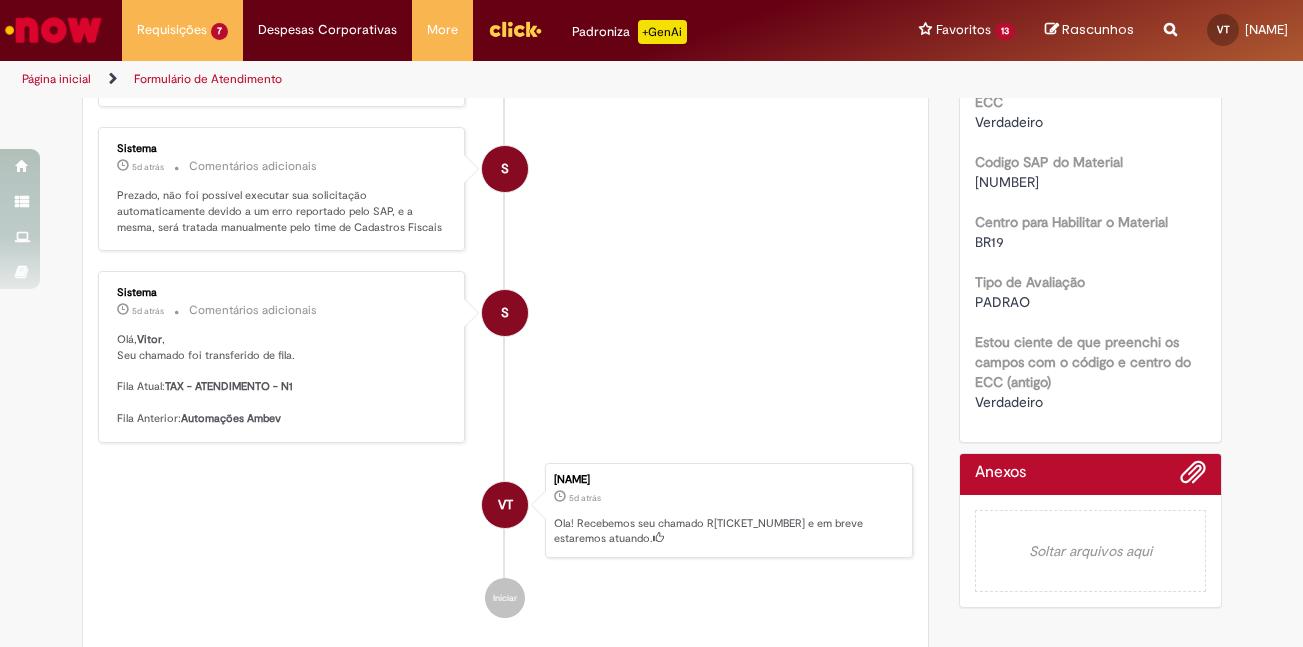 click on "[NUMBER]" at bounding box center (1007, 182) 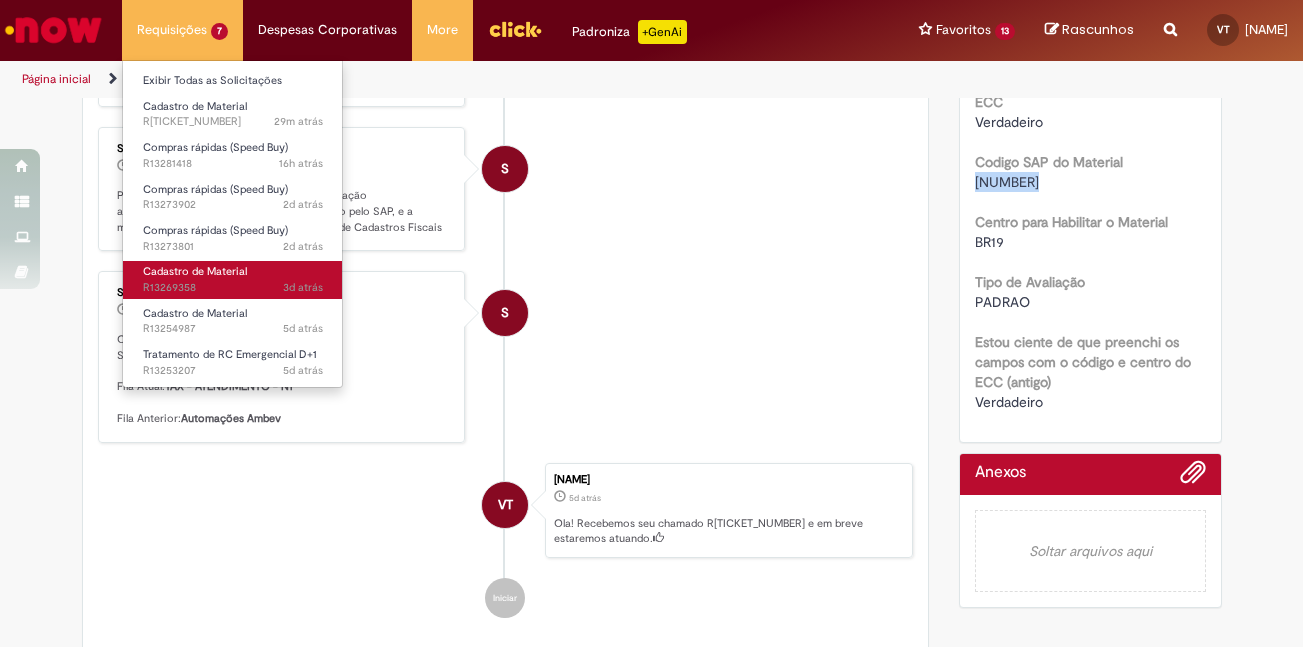 click on "Cadastro de Material" at bounding box center (195, 271) 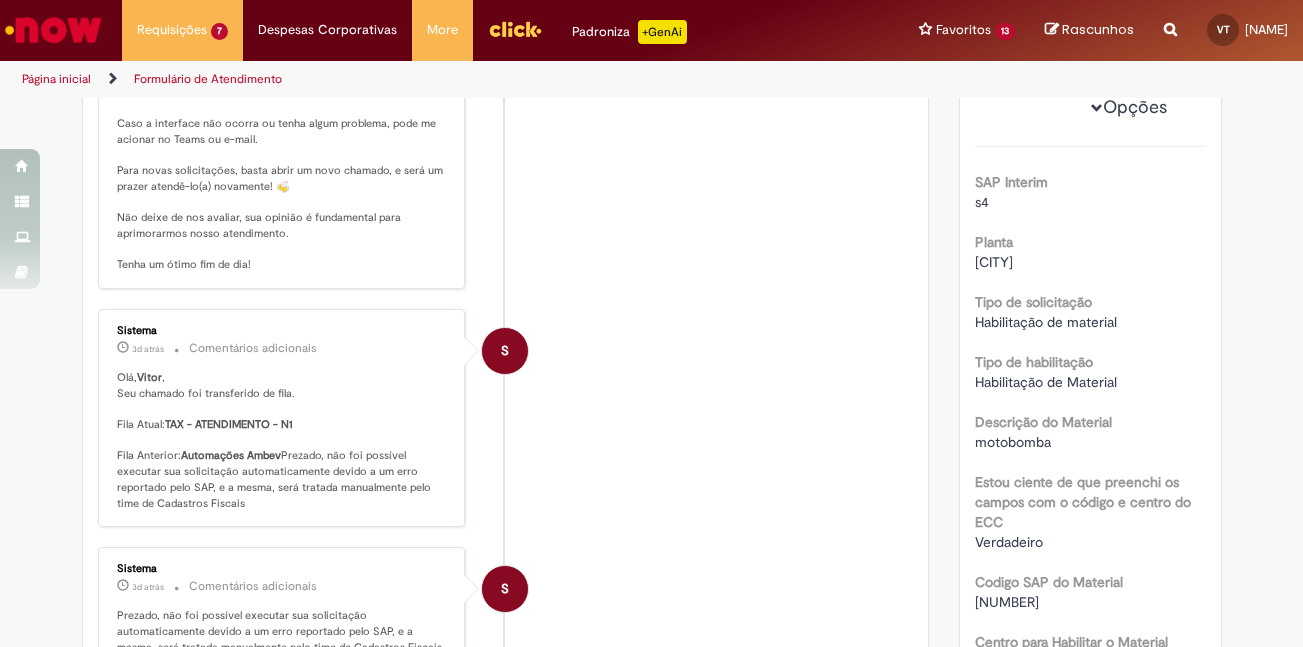 scroll, scrollTop: 0, scrollLeft: 0, axis: both 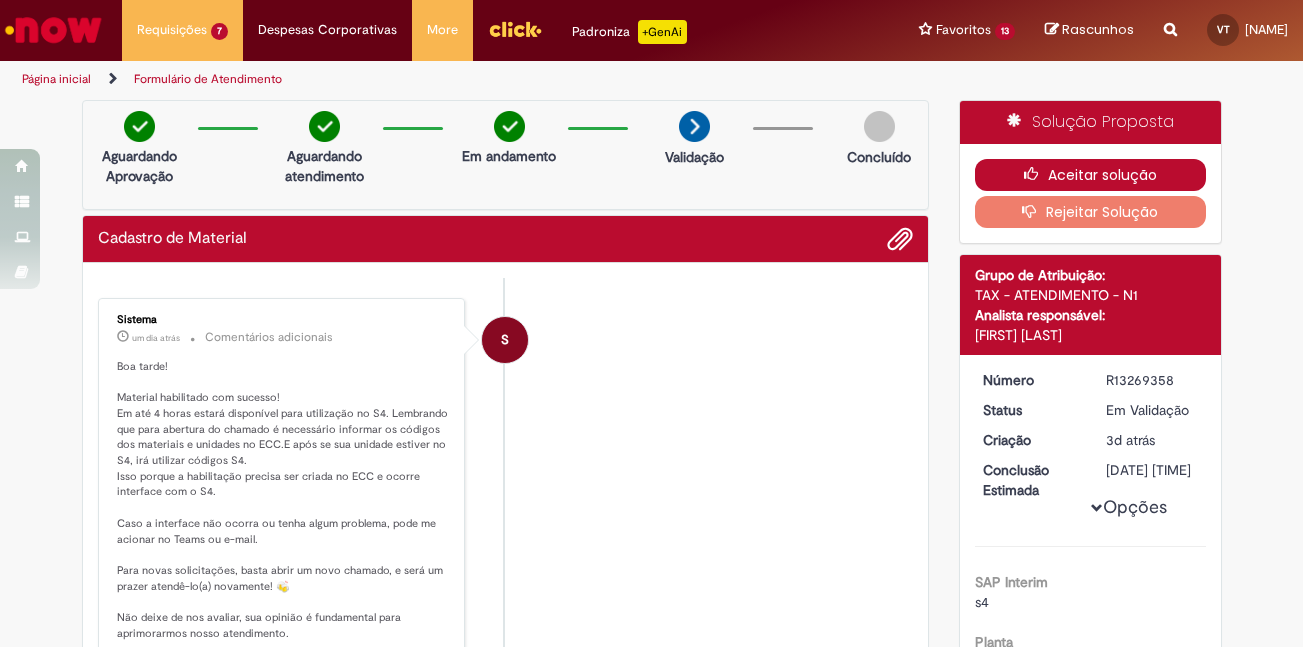 click at bounding box center [1036, 174] 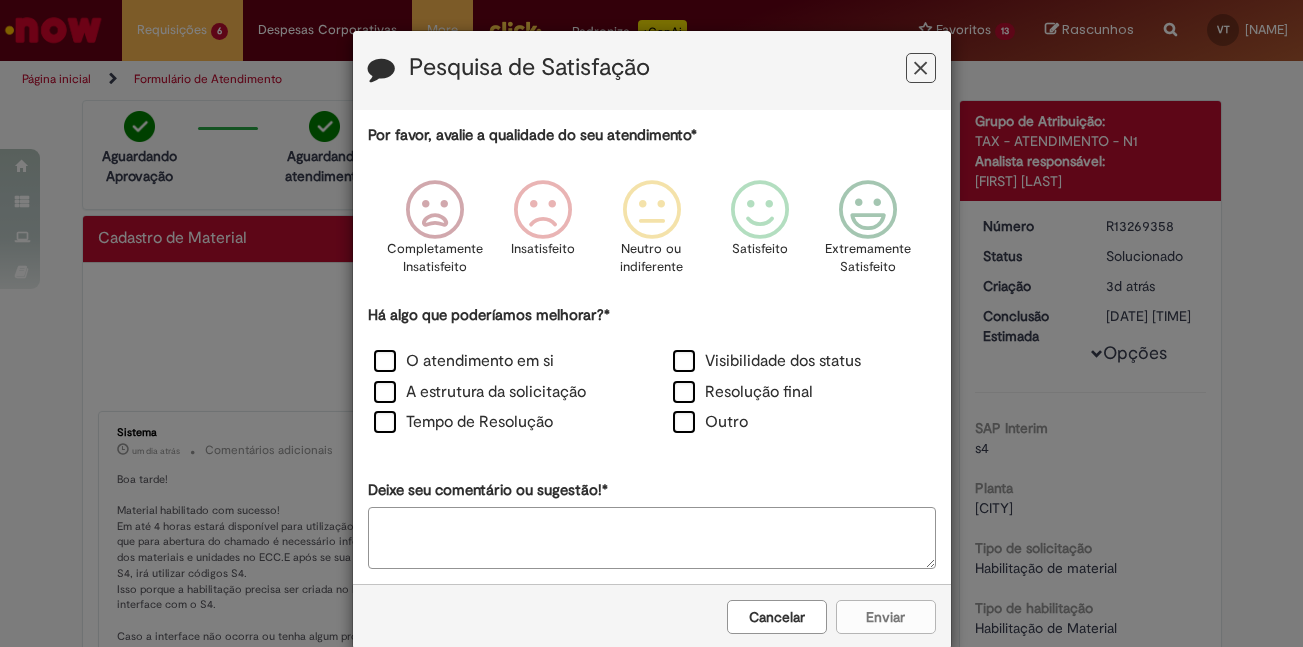 click on "Cancelar" at bounding box center [777, 617] 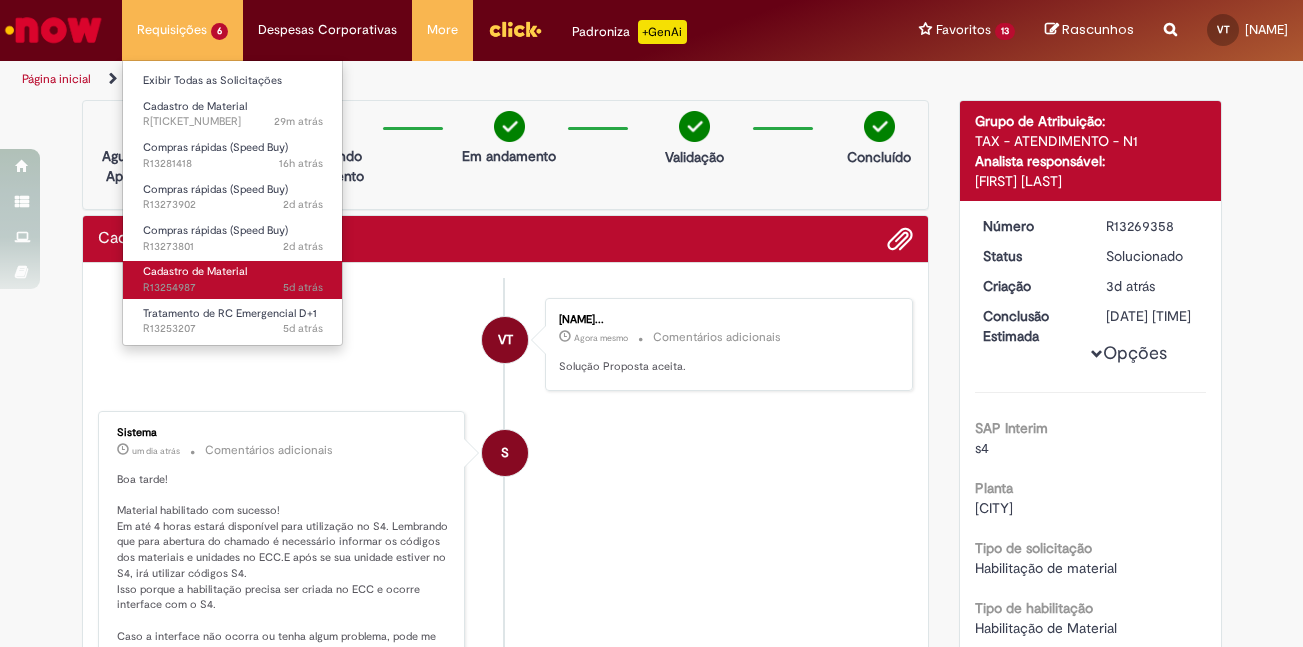 click on "Cadastro de Material" at bounding box center (195, 271) 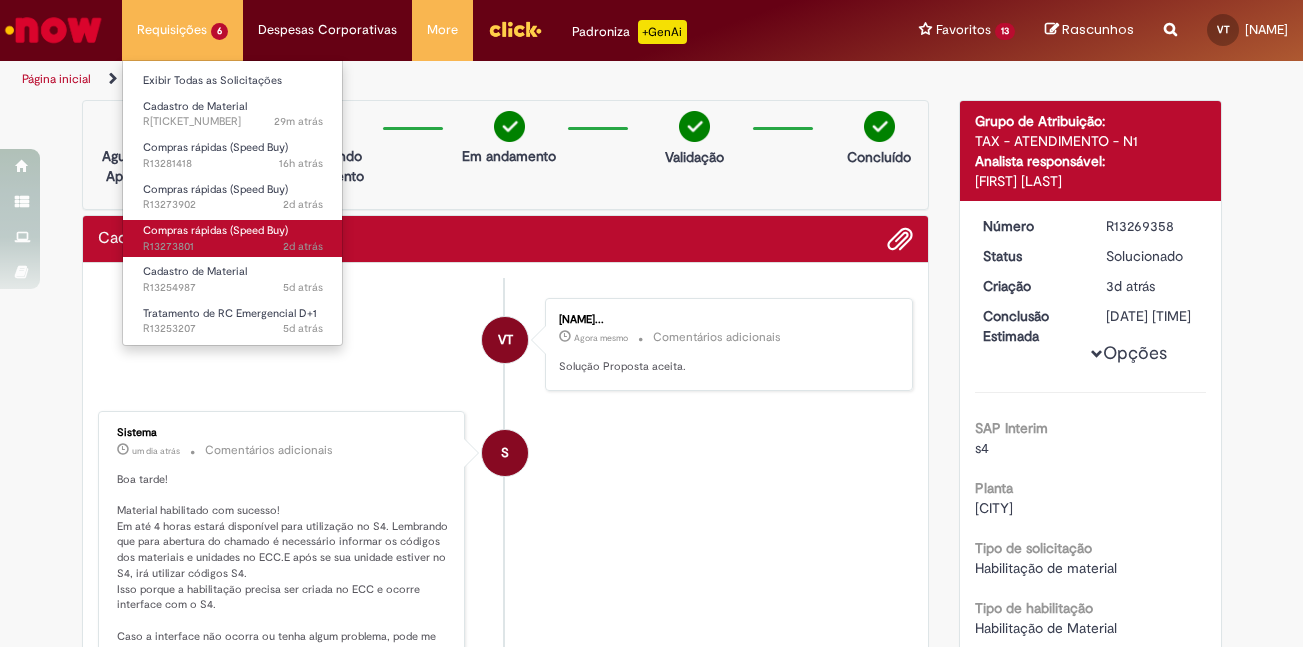click on "Compras rápidas (Speed Buy)" at bounding box center [215, 230] 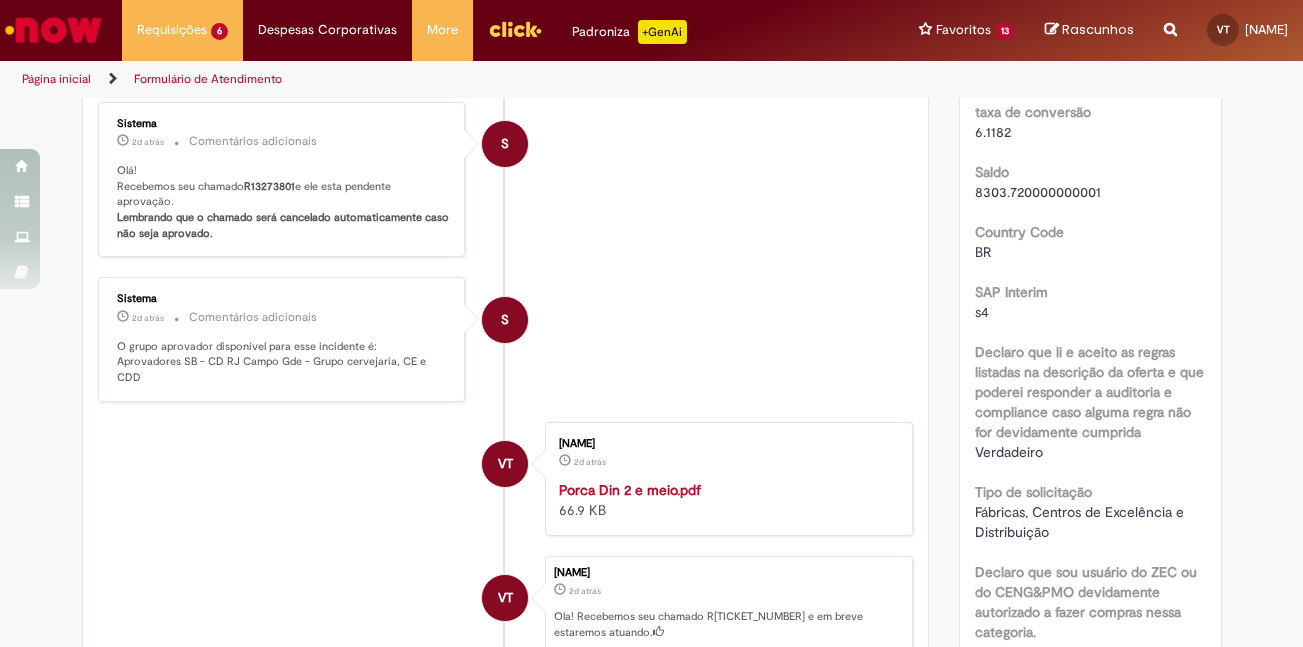 scroll, scrollTop: 0, scrollLeft: 0, axis: both 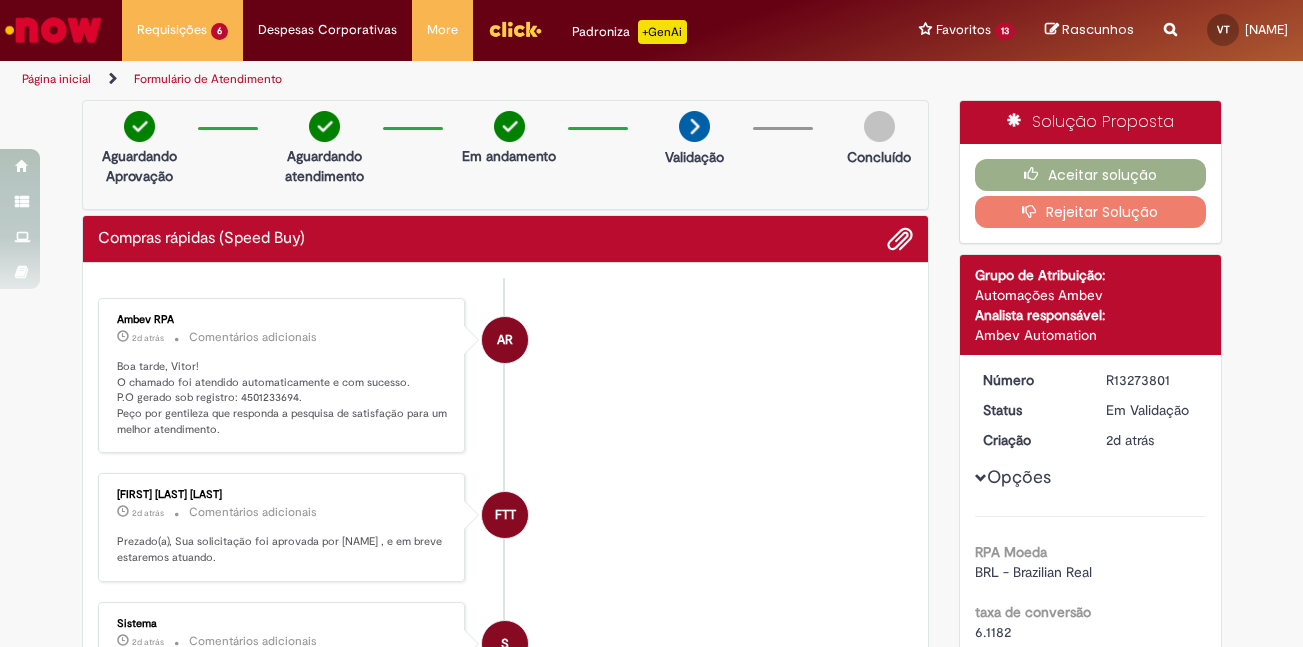 click on "Aceitar solução   Rejeitar Solução" at bounding box center (1090, 193) 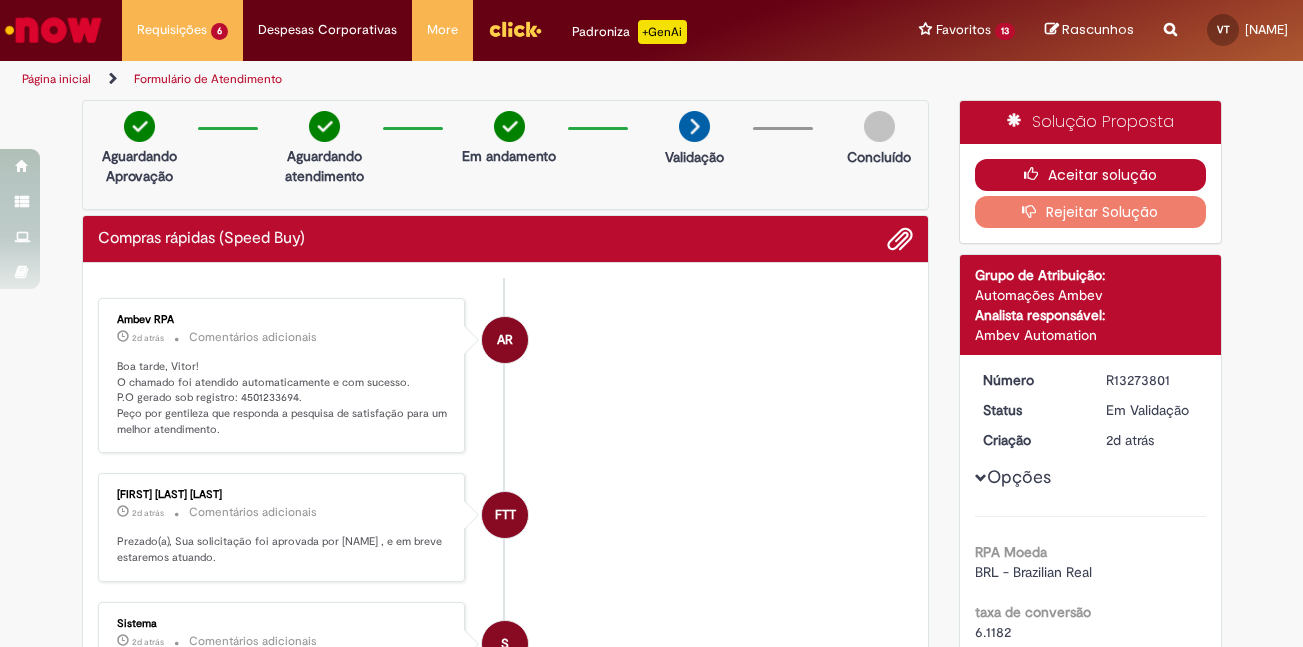click on "Aceitar solução" at bounding box center [1090, 175] 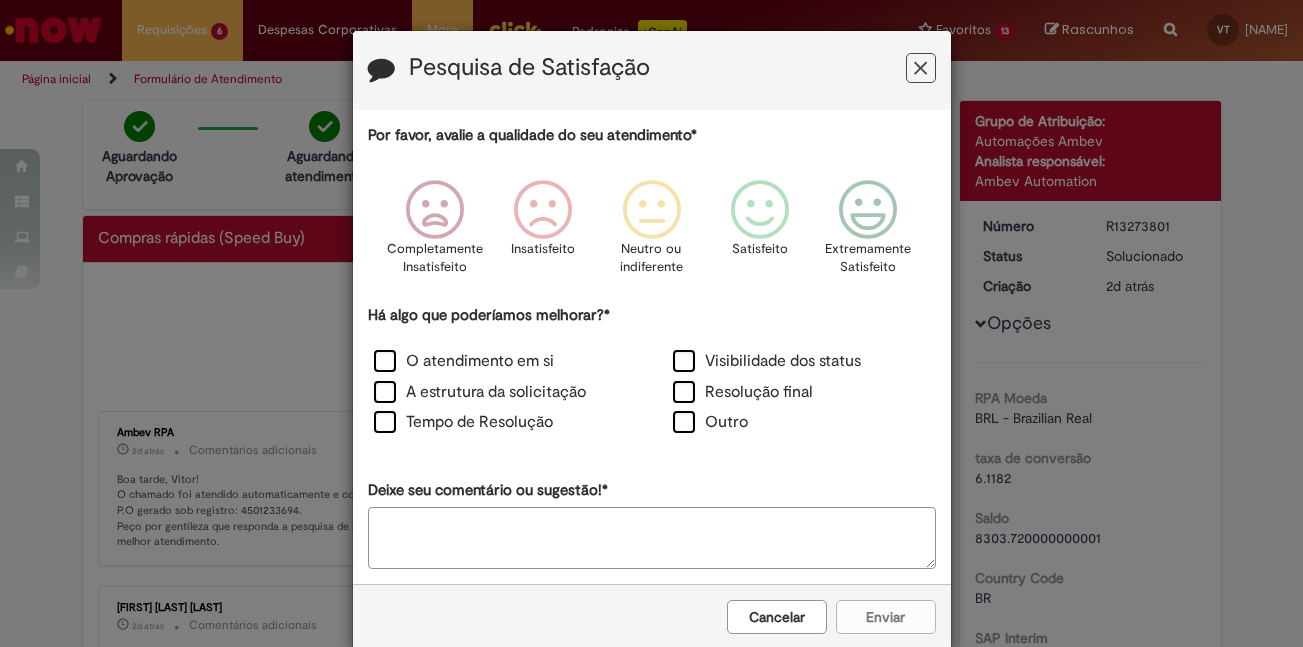 click at bounding box center [920, 68] 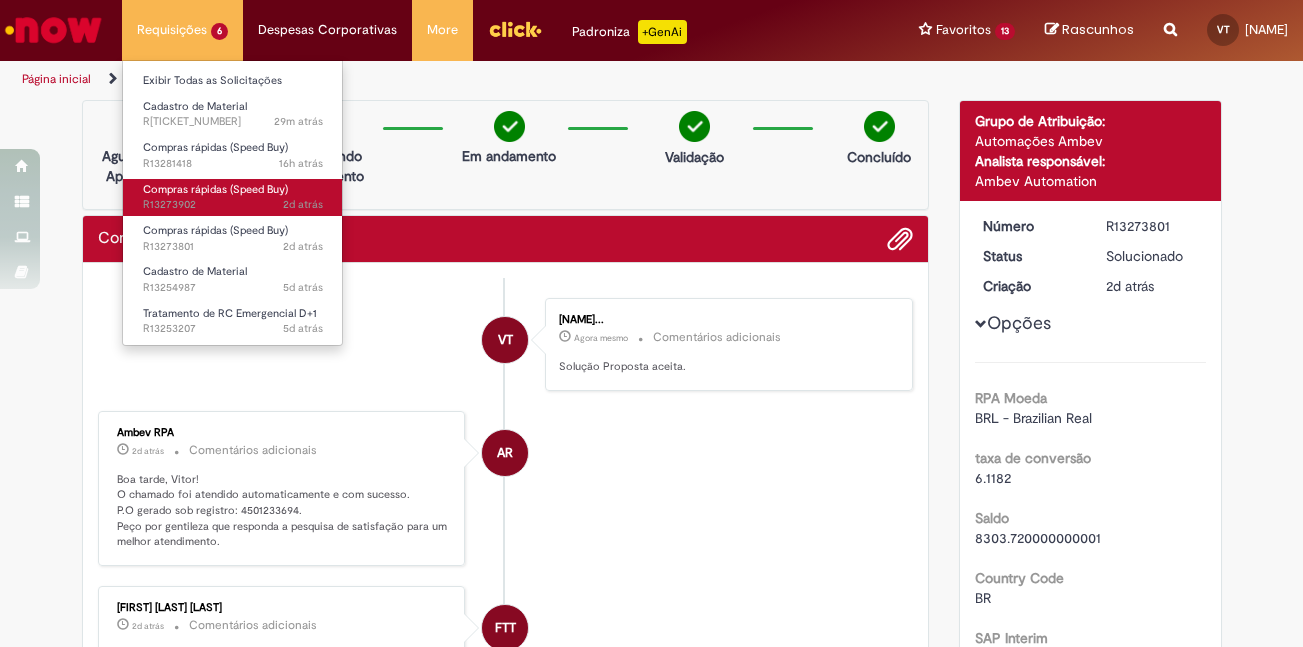 click on "Compras rápidas (Speed Buy)" at bounding box center [215, 189] 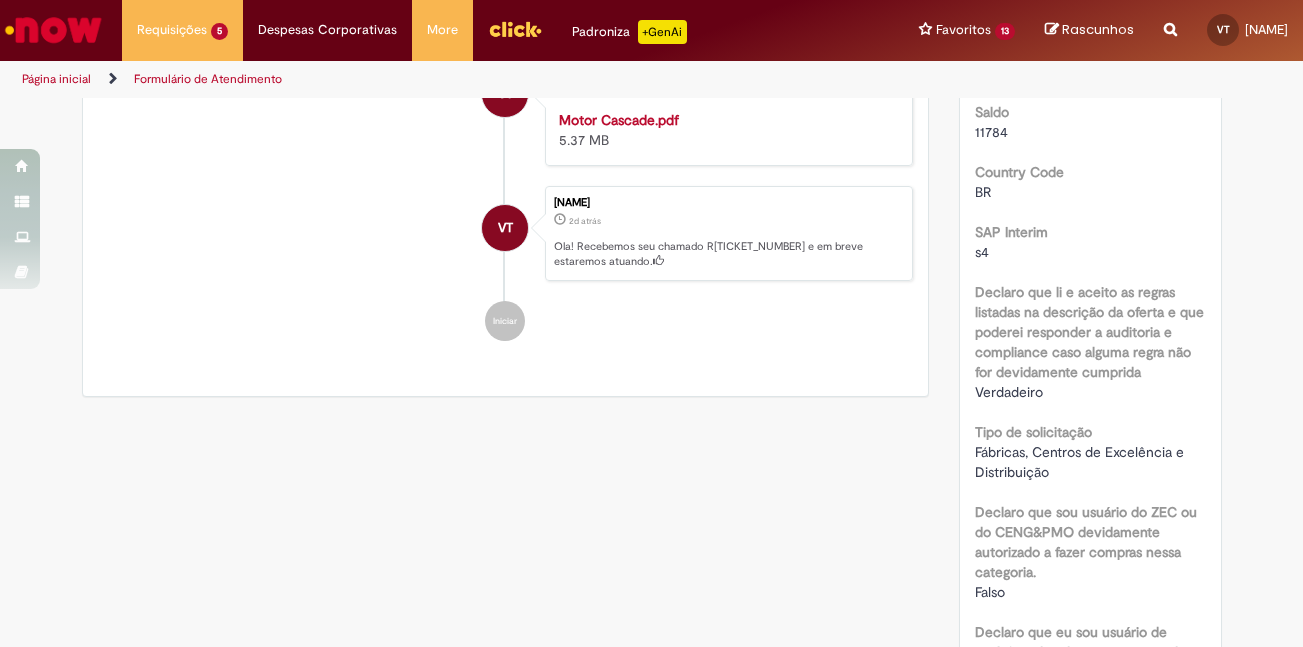 scroll, scrollTop: 0, scrollLeft: 0, axis: both 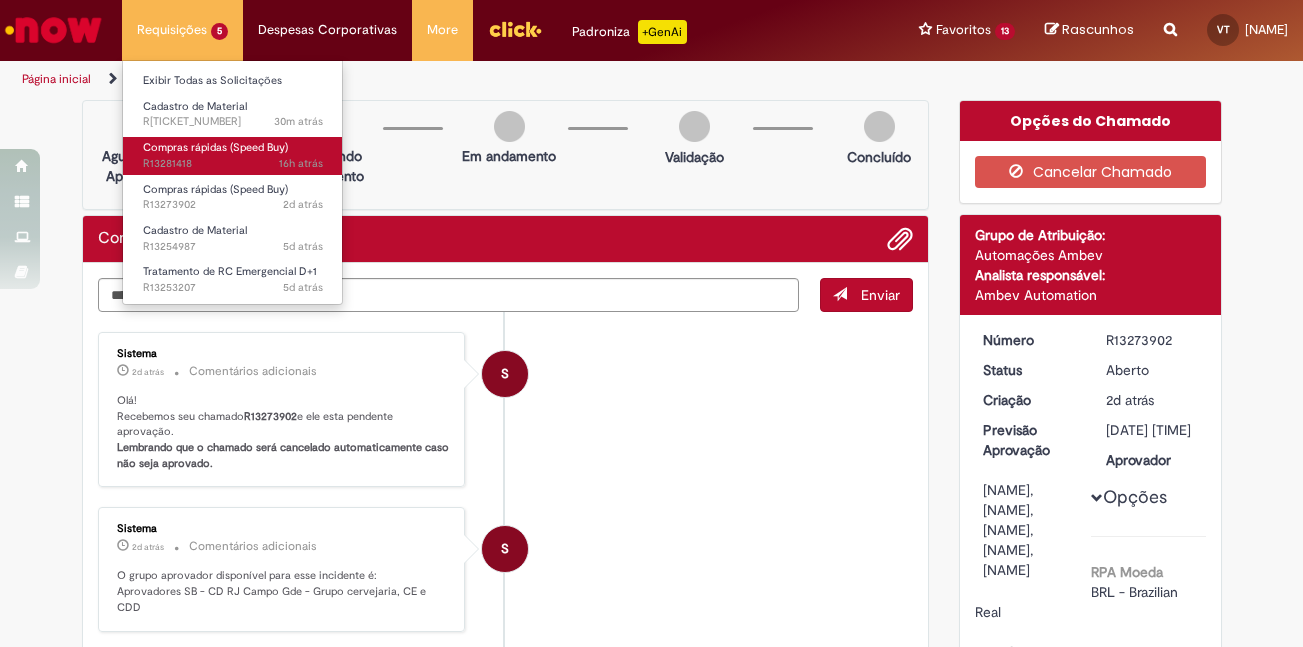 click on "Compras rápidas (Speed Buy)" at bounding box center [215, 147] 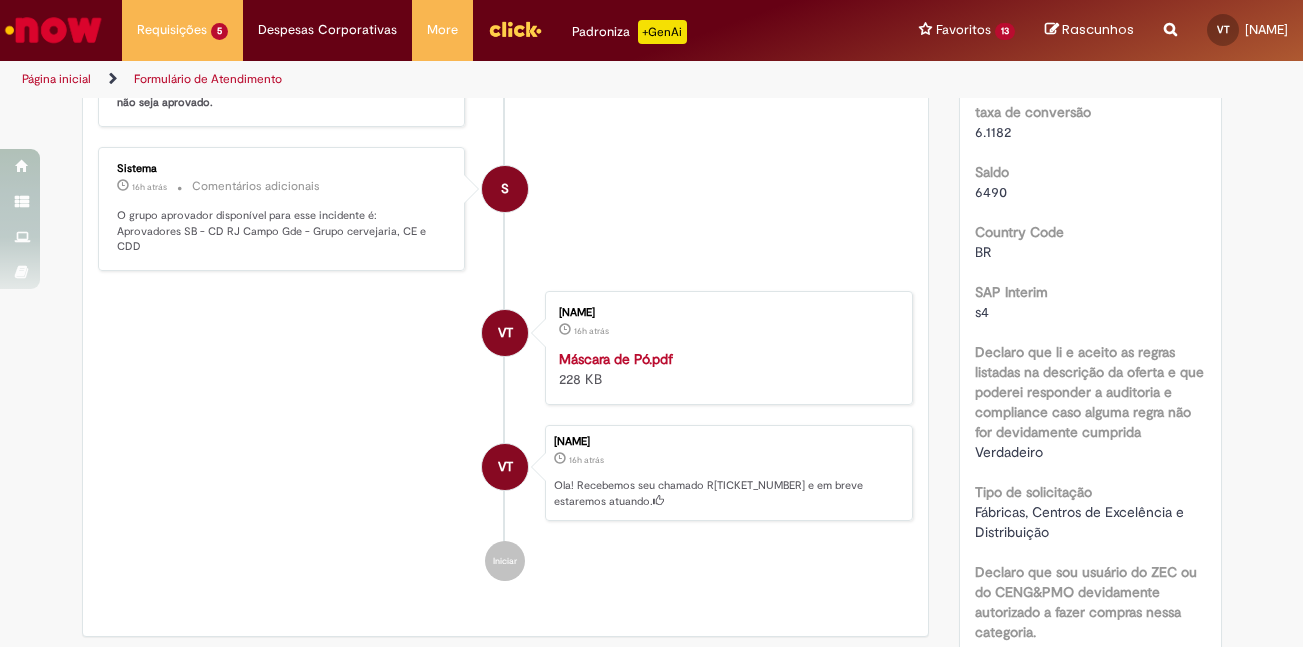 scroll, scrollTop: 0, scrollLeft: 0, axis: both 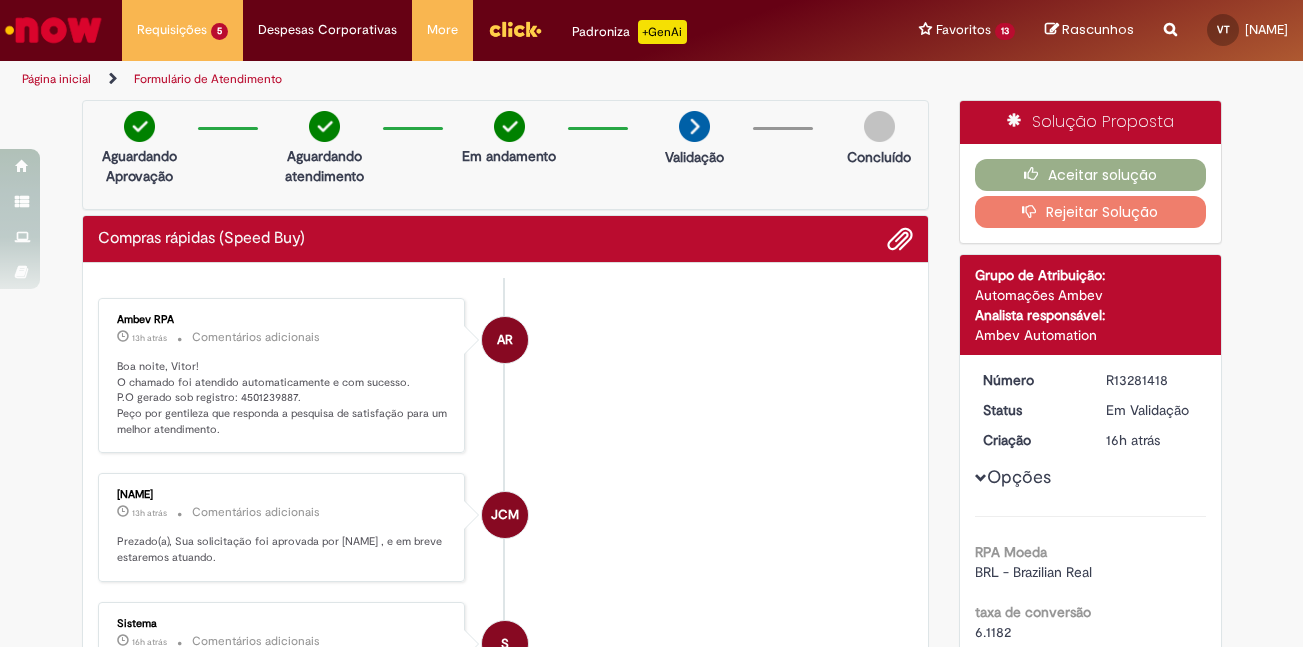 click on "Boa noite, Vitor!
O chamado foi atendido automaticamente e com sucesso.
P.O gerado sob registro: 4501239887.
Peço por gentileza que responda a pesquisa de satisfação para um melhor atendimento." at bounding box center [283, 398] 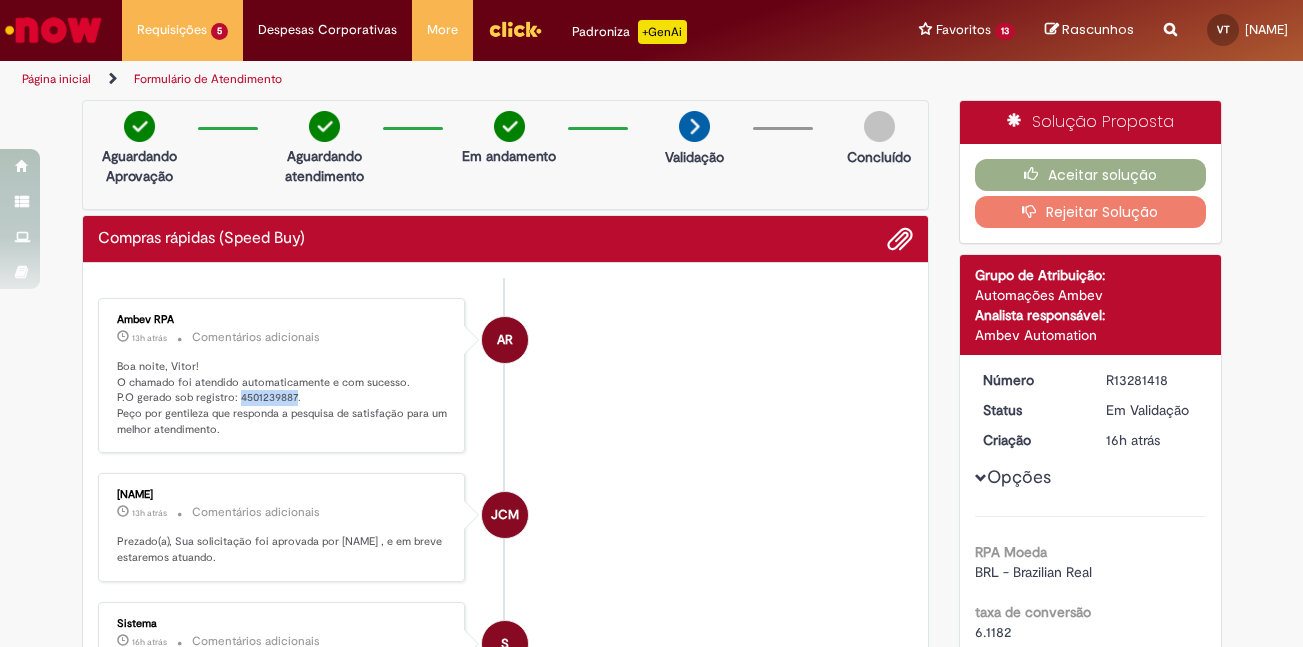 click on "Boa noite, Vitor!
O chamado foi atendido automaticamente e com sucesso.
P.O gerado sob registro: 4501239887.
Peço por gentileza que responda a pesquisa de satisfação para um melhor atendimento." at bounding box center (283, 398) 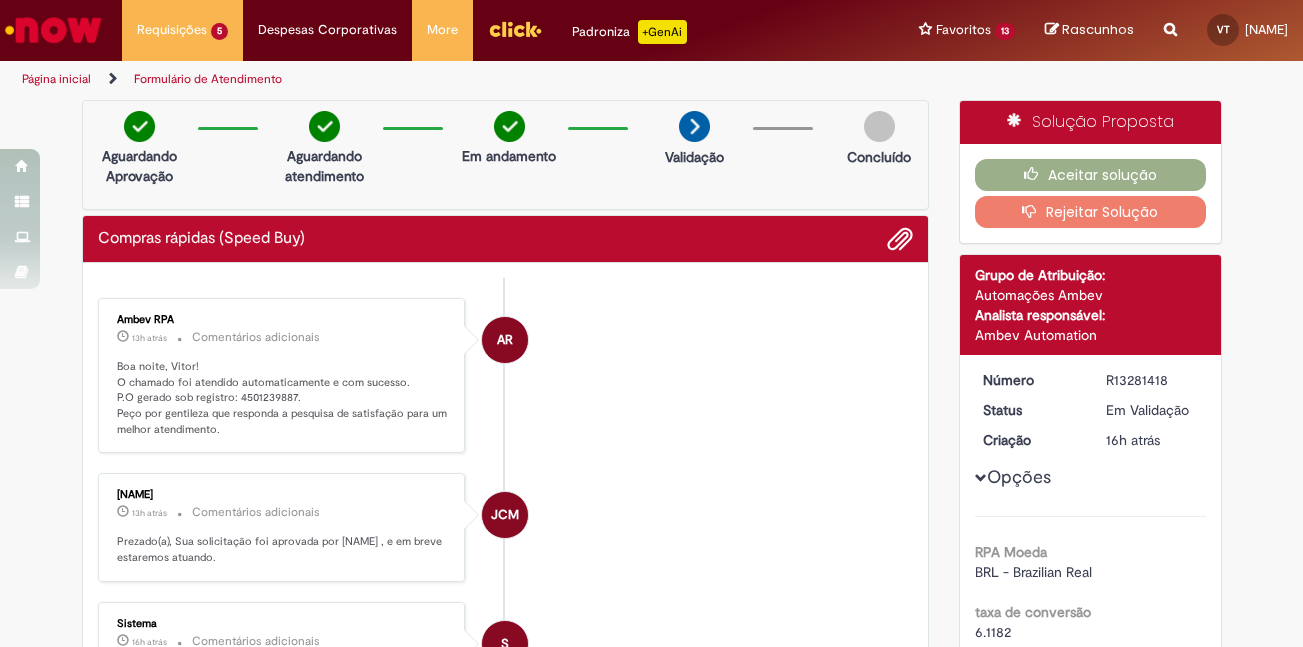 click on "Boa noite, Vitor!
O chamado foi atendido automaticamente e com sucesso.
P.O gerado sob registro: 4501239887.
Peço por gentileza que responda a pesquisa de satisfação para um melhor atendimento." at bounding box center [283, 398] 